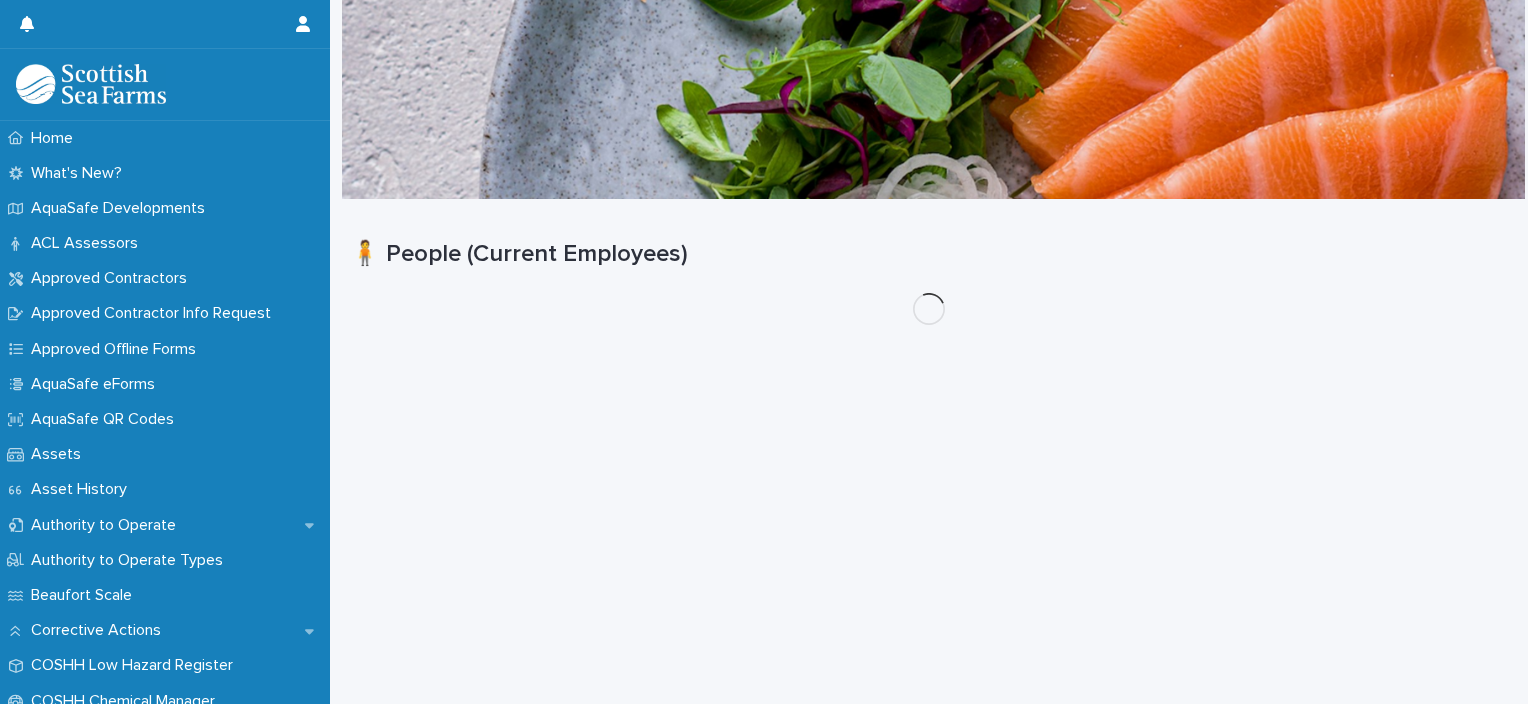 scroll, scrollTop: 0, scrollLeft: 0, axis: both 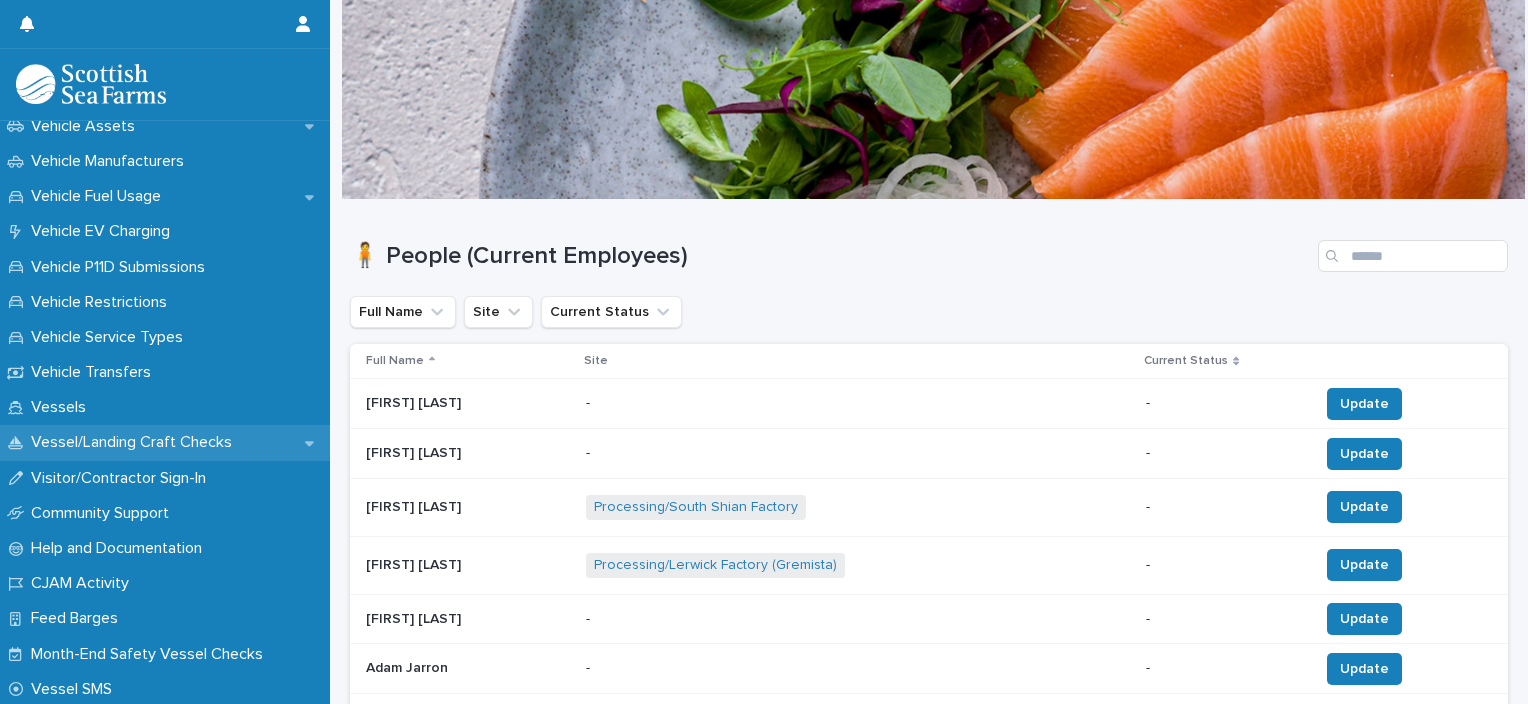 click on "Vessel/Landing Craft Checks" at bounding box center [165, 442] 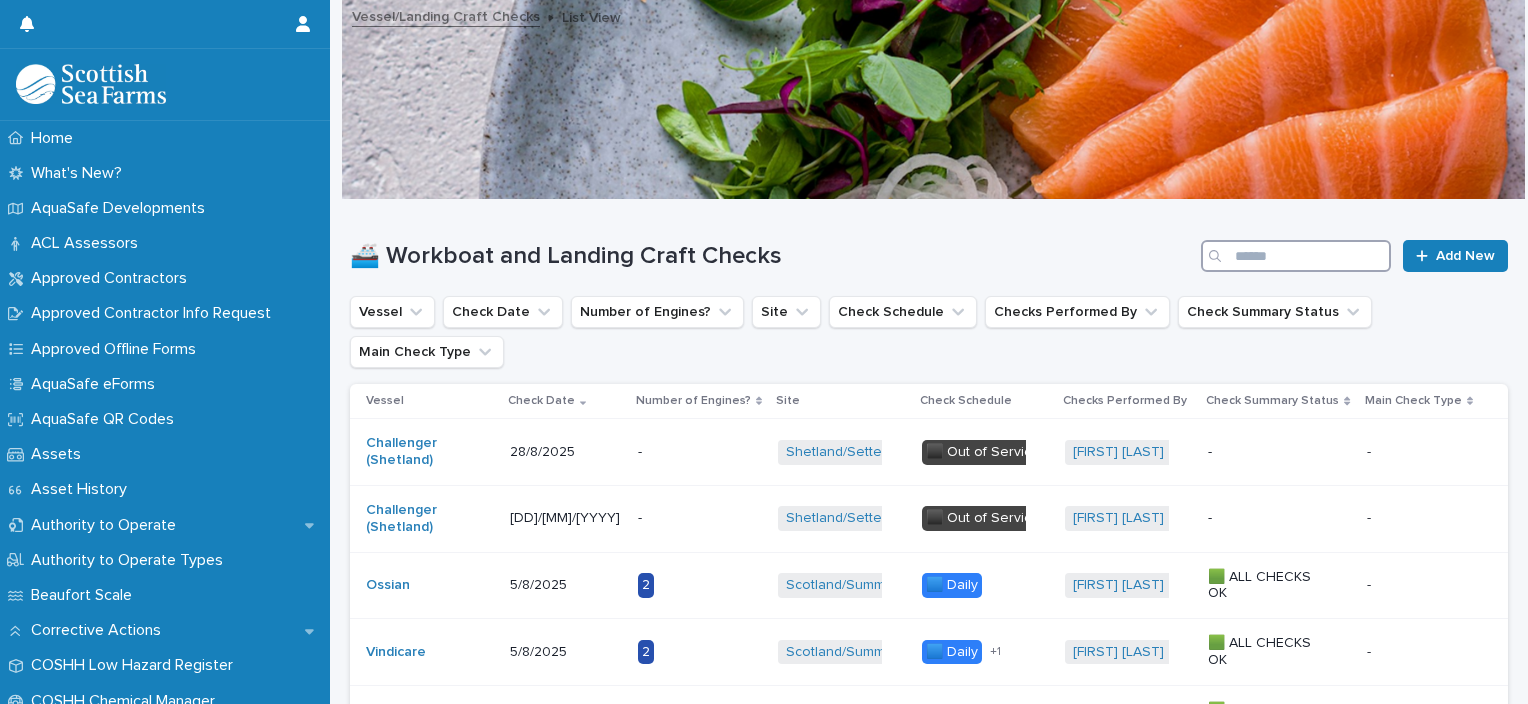 click at bounding box center [1296, 256] 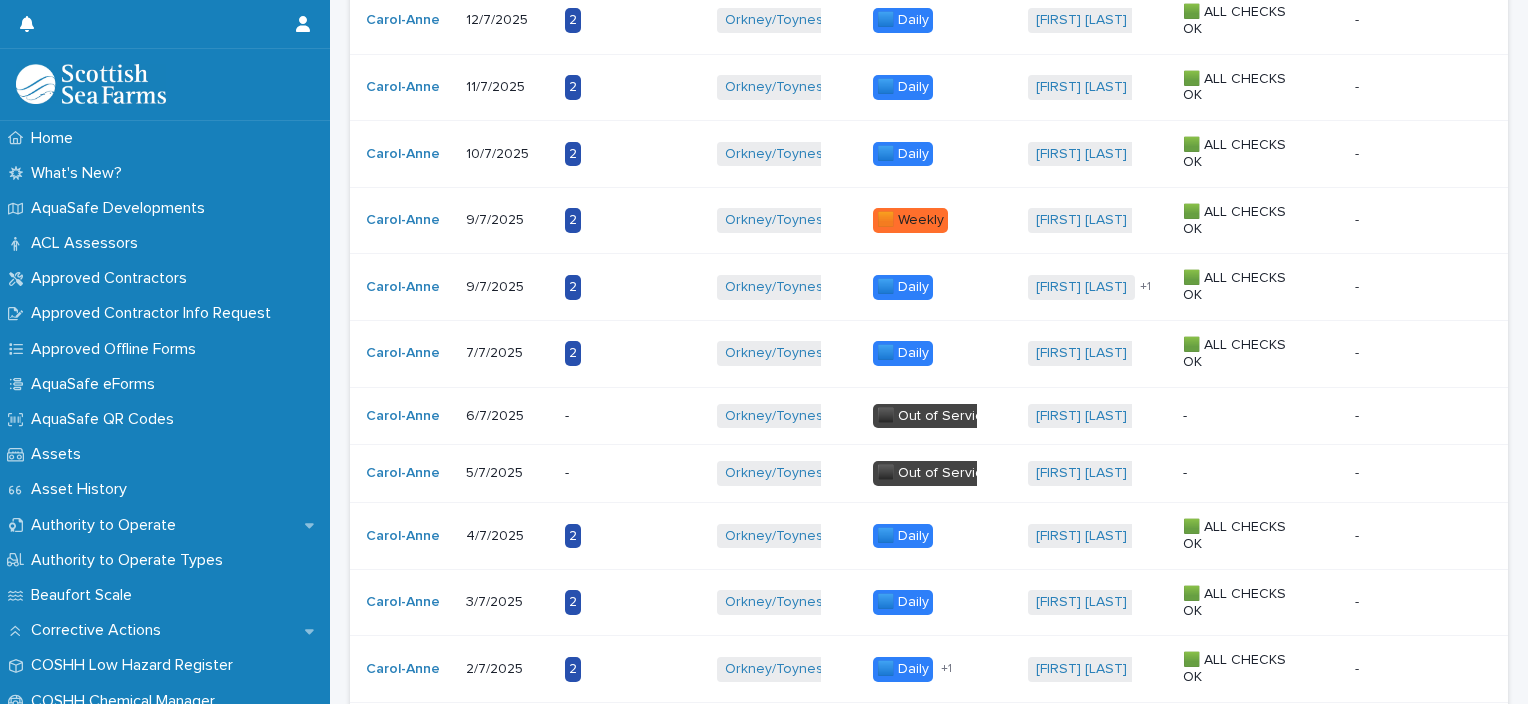scroll, scrollTop: 1678, scrollLeft: 0, axis: vertical 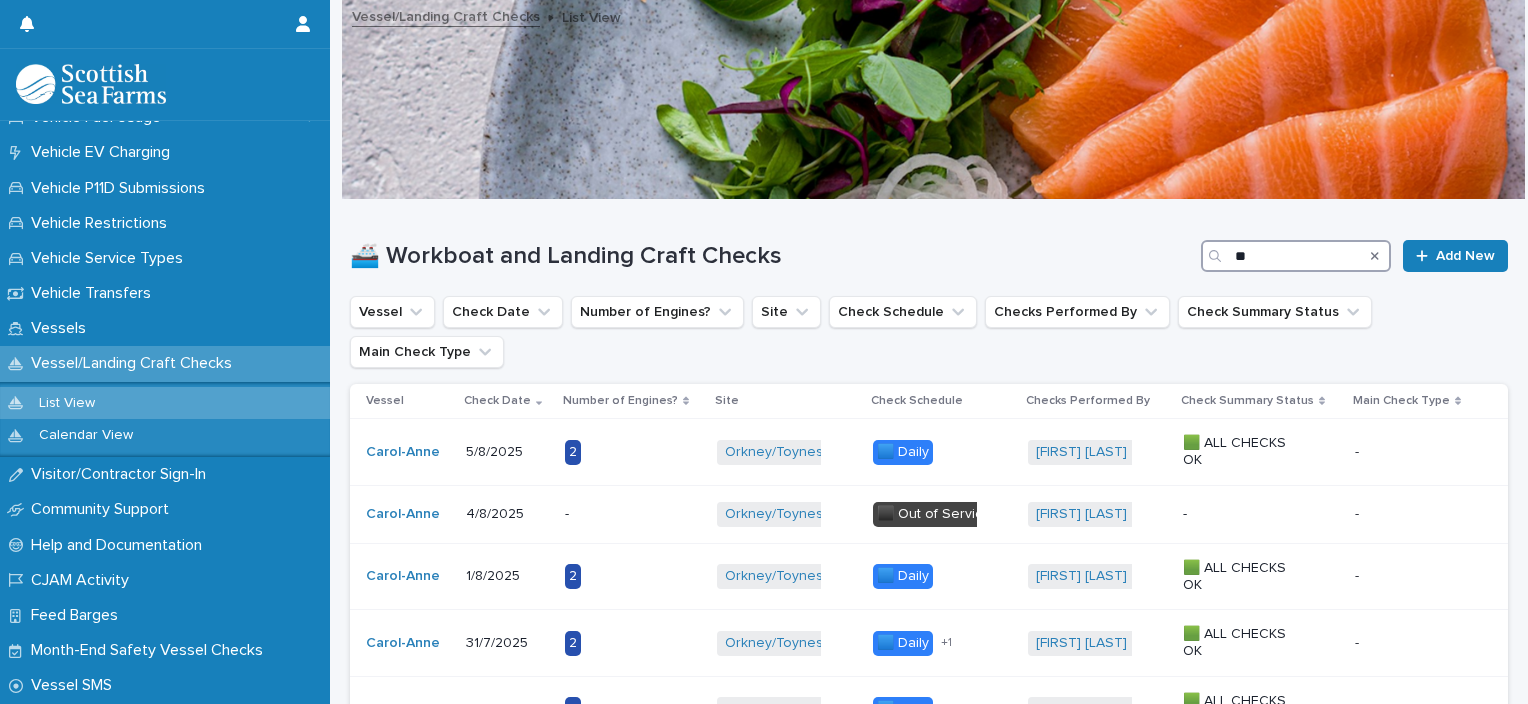 type on "*" 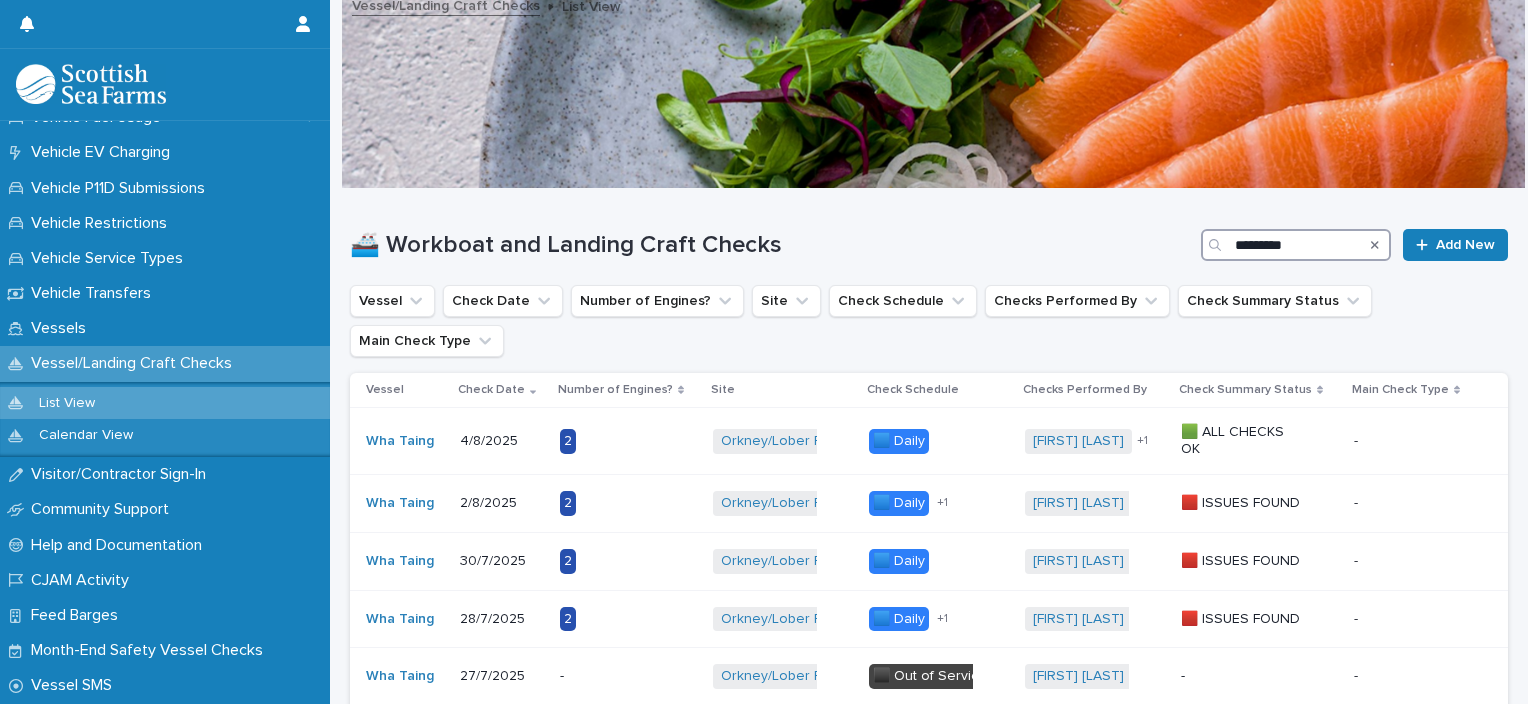 scroll, scrollTop: 0, scrollLeft: 0, axis: both 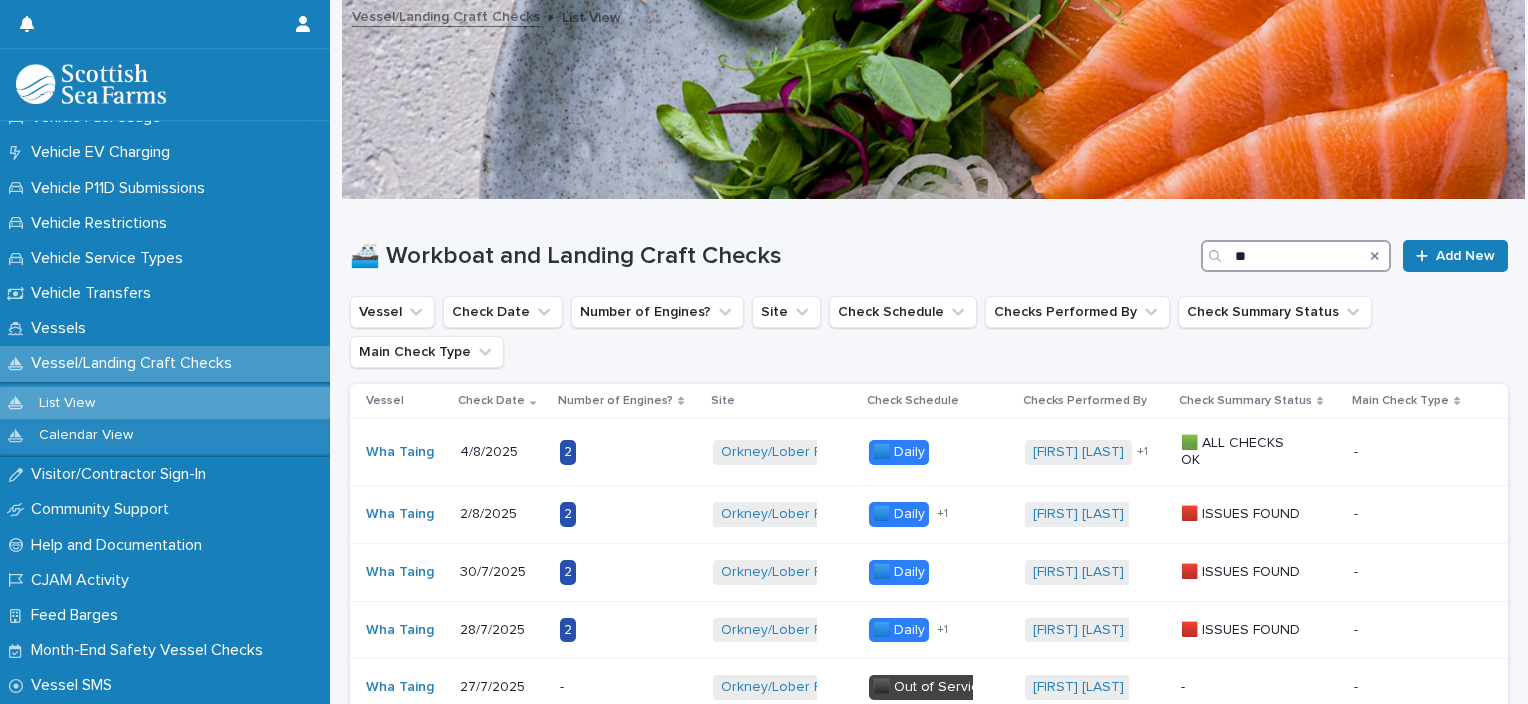 type on "*" 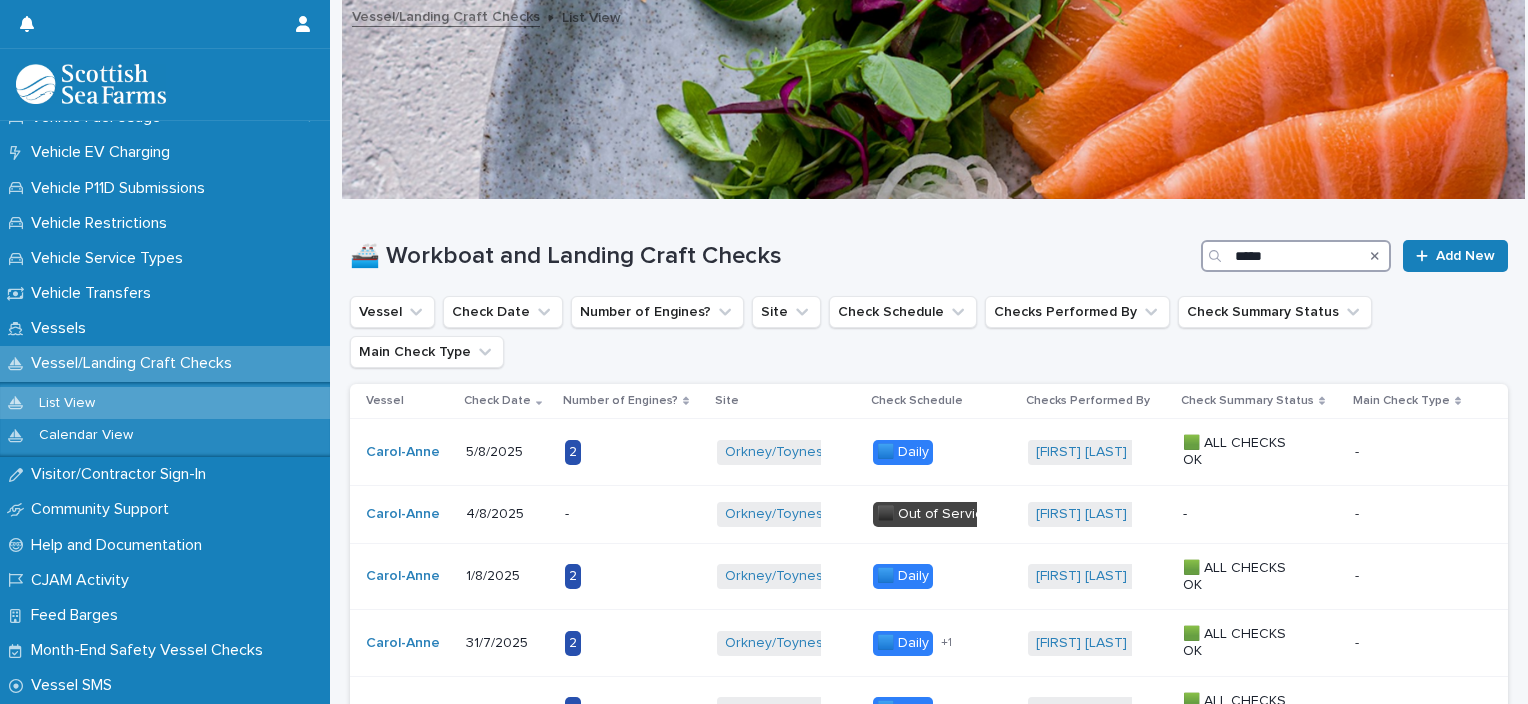 type on "*****" 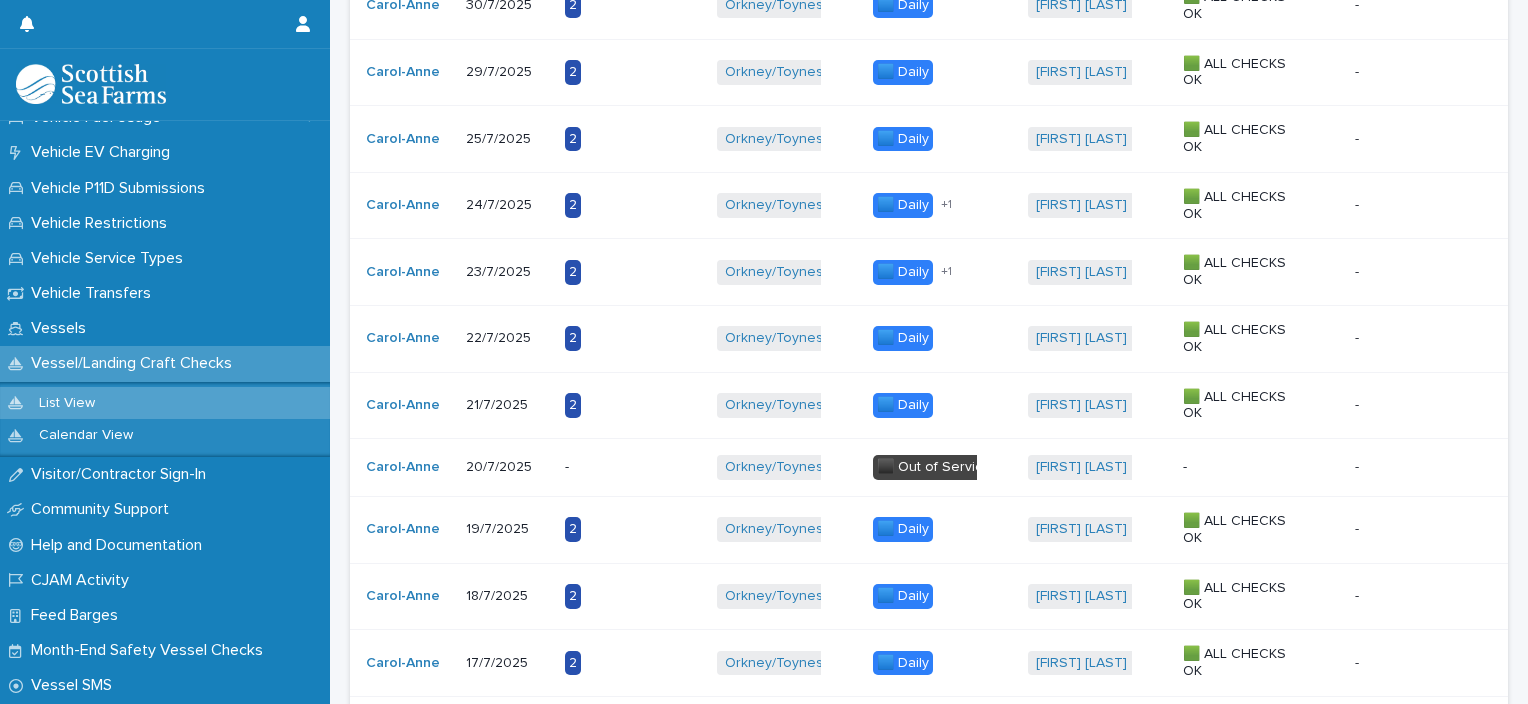 scroll, scrollTop: 706, scrollLeft: 0, axis: vertical 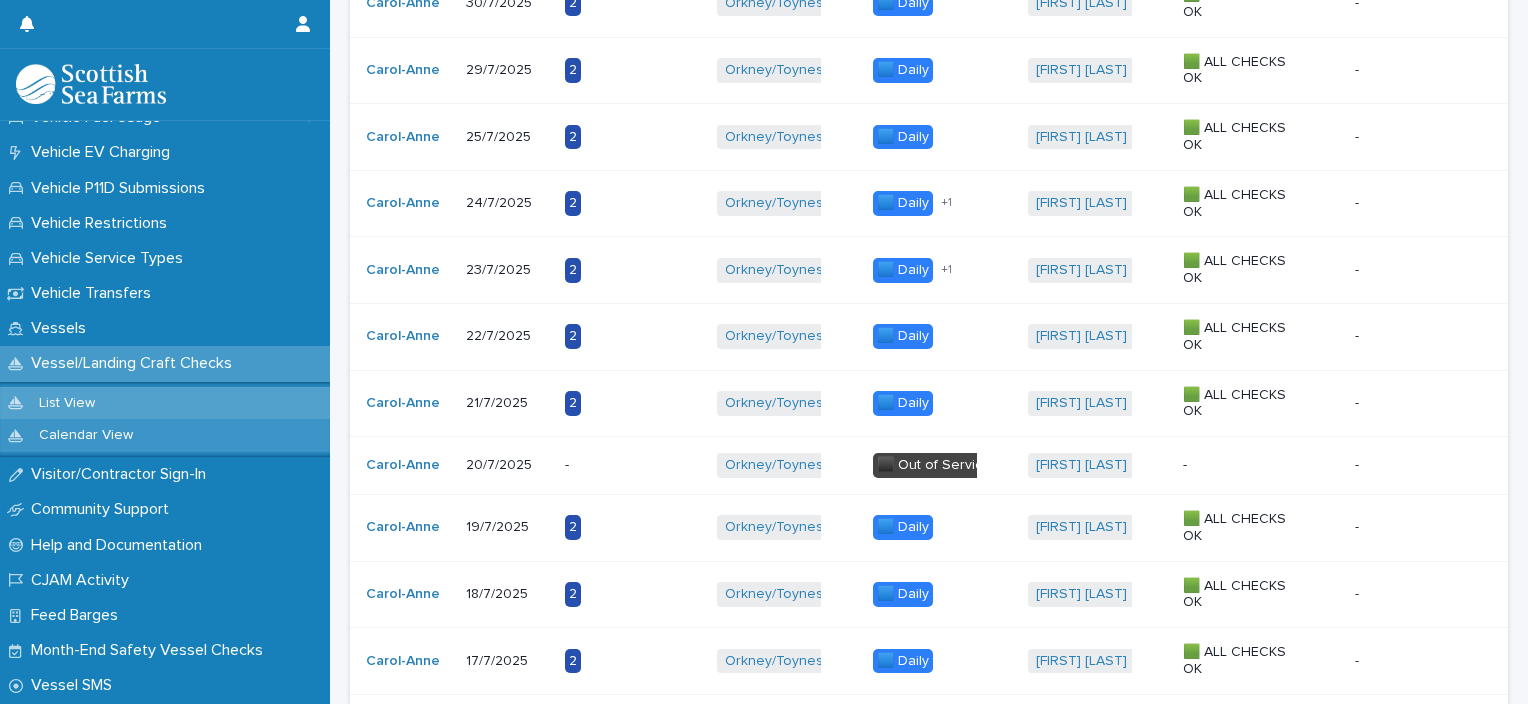 click on "Calendar View" at bounding box center [165, 435] 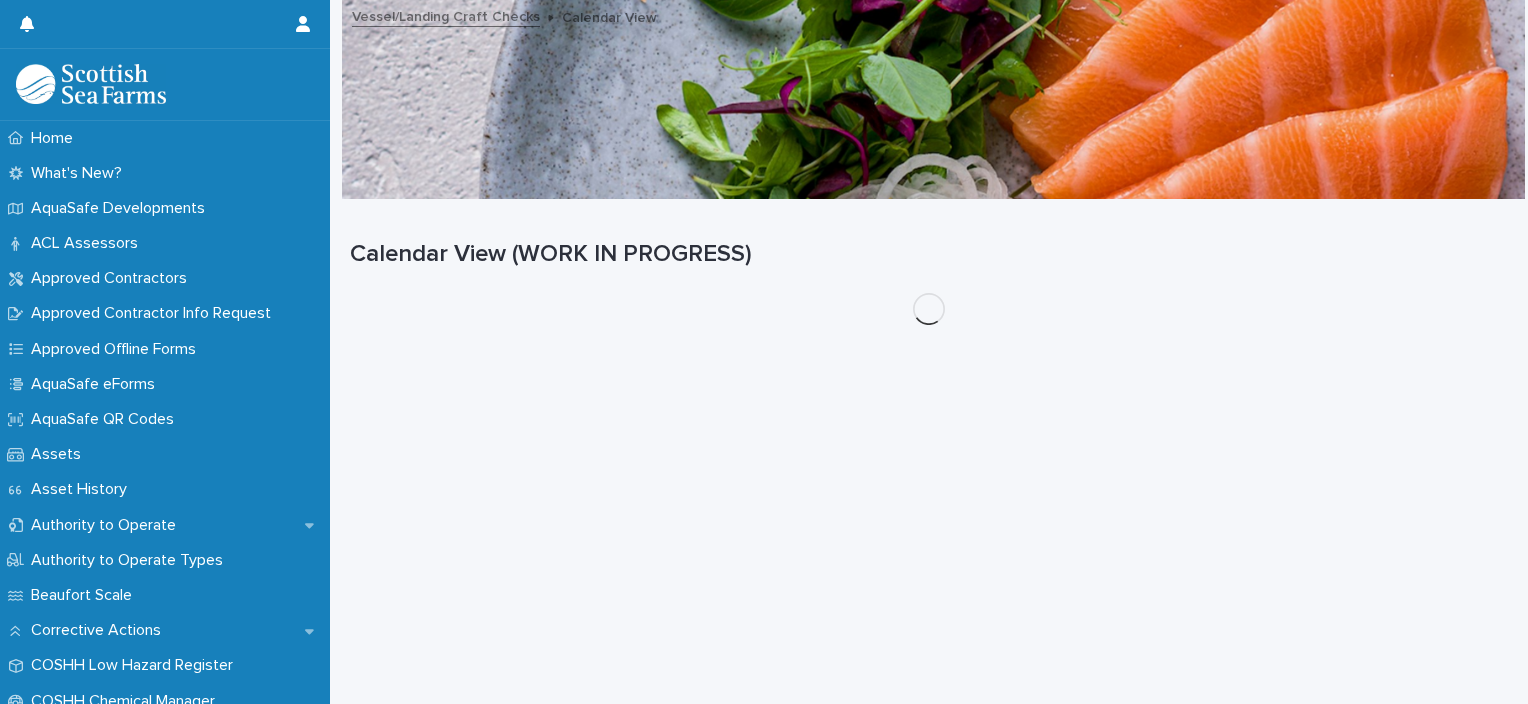 scroll, scrollTop: 0, scrollLeft: 0, axis: both 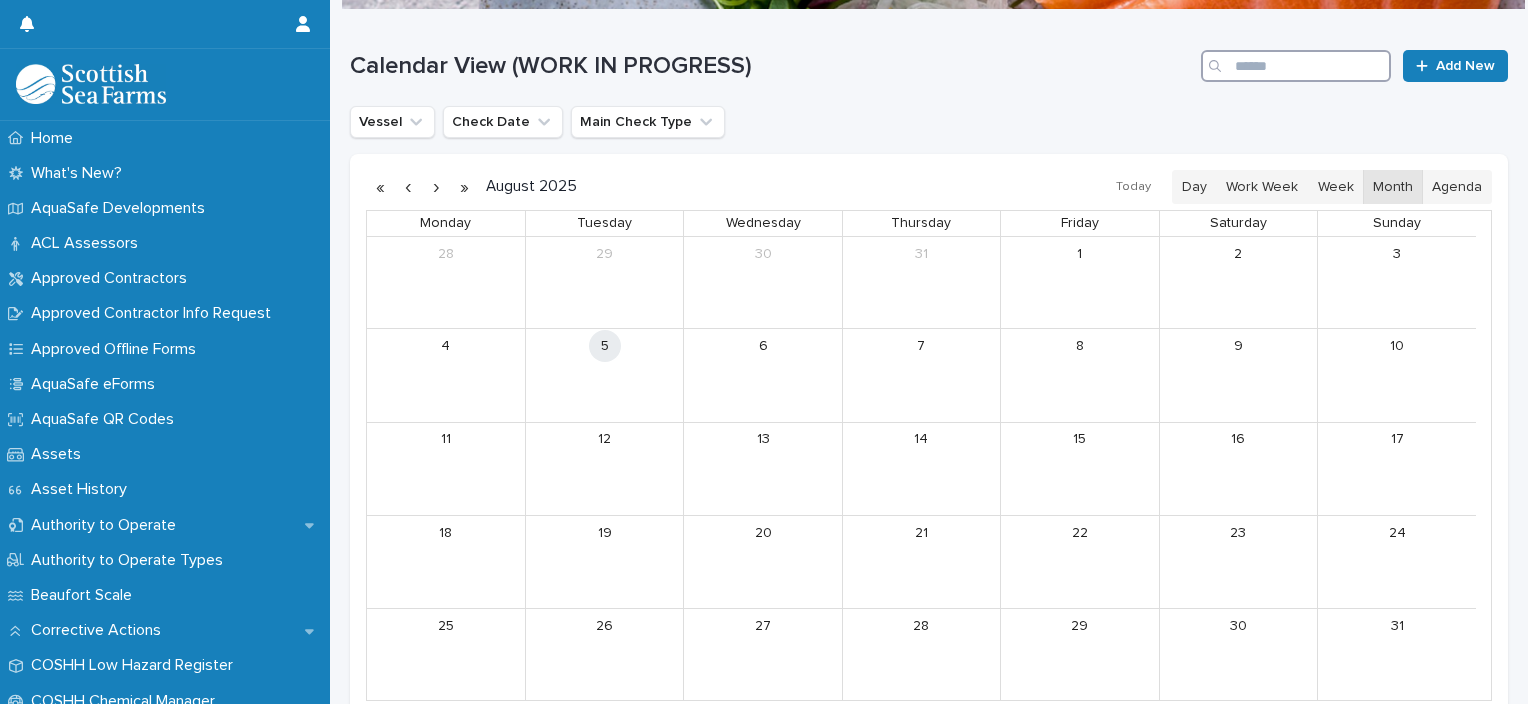 click at bounding box center [1296, 66] 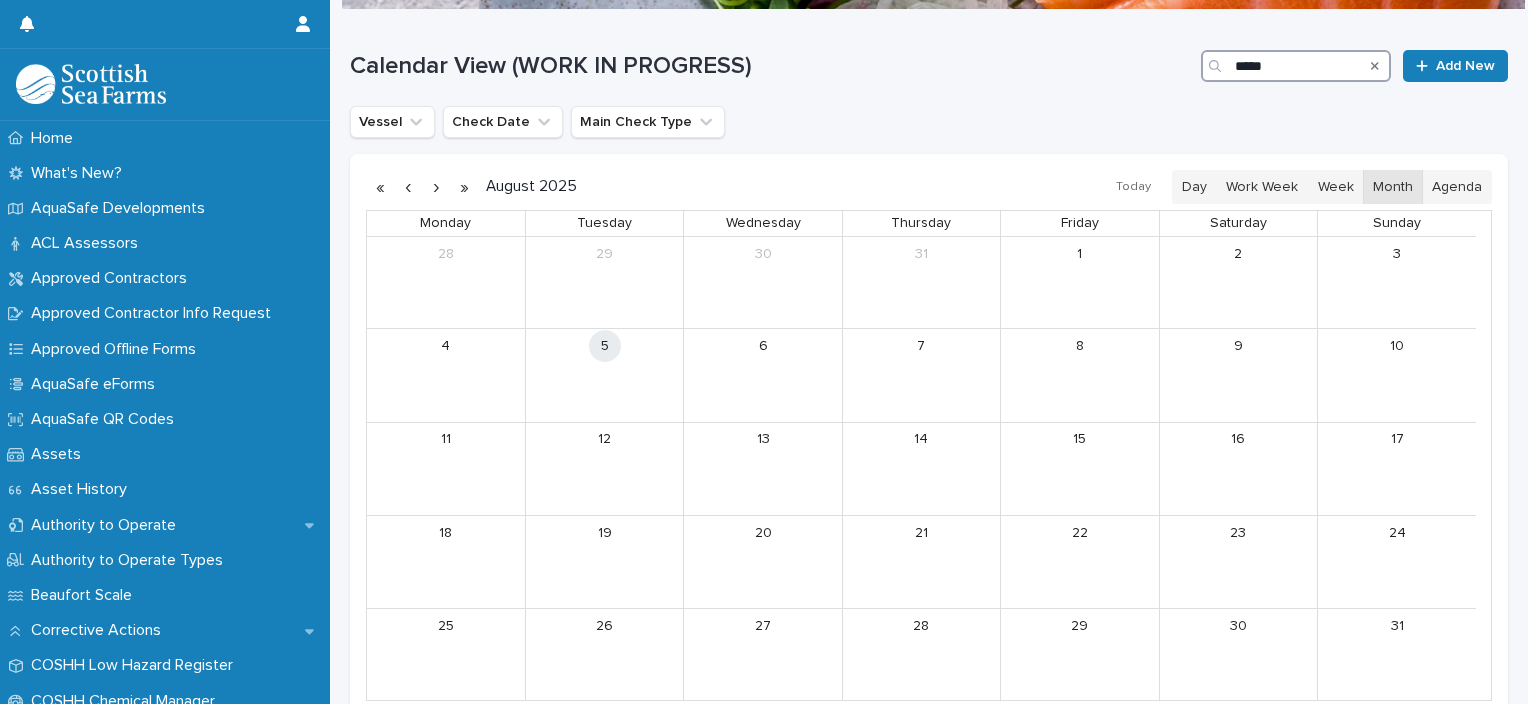 type on "*****" 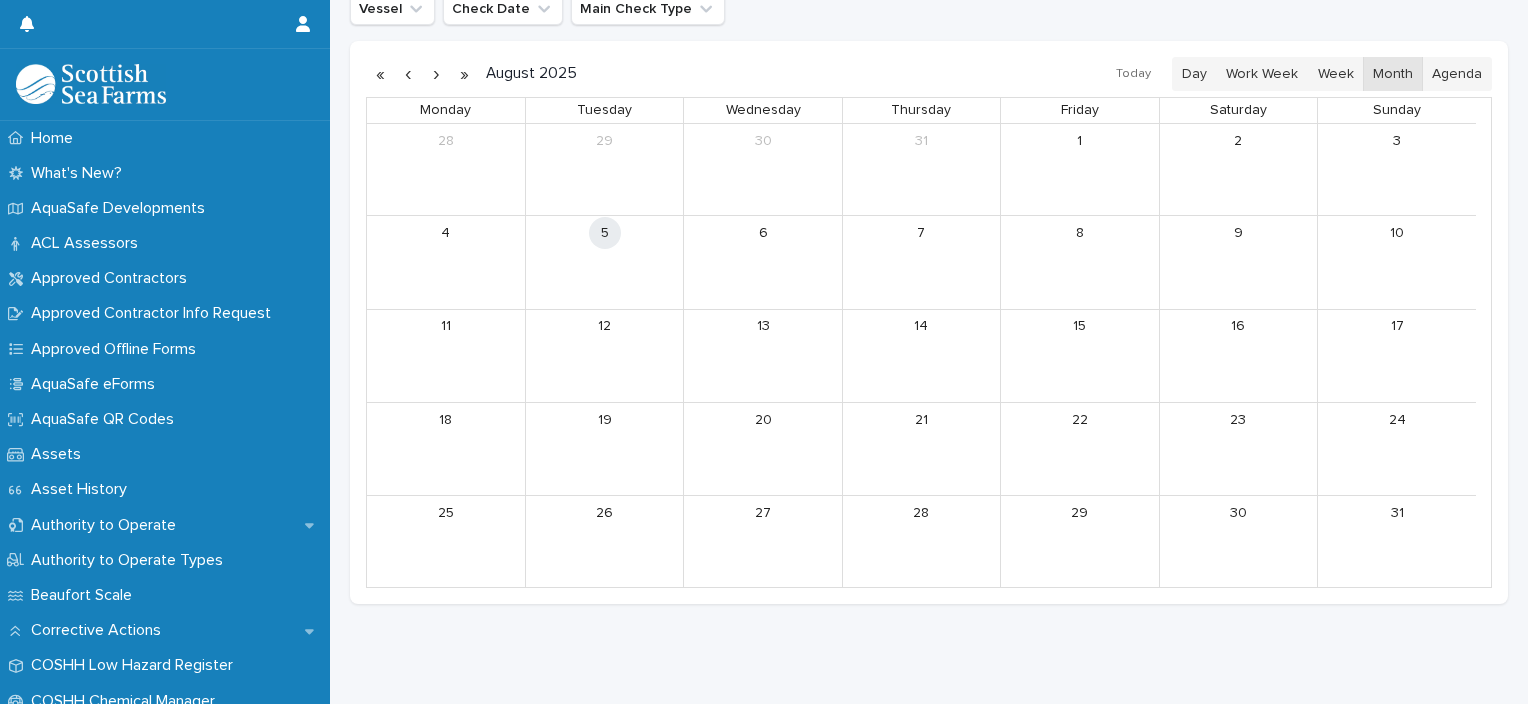 scroll, scrollTop: 311, scrollLeft: 0, axis: vertical 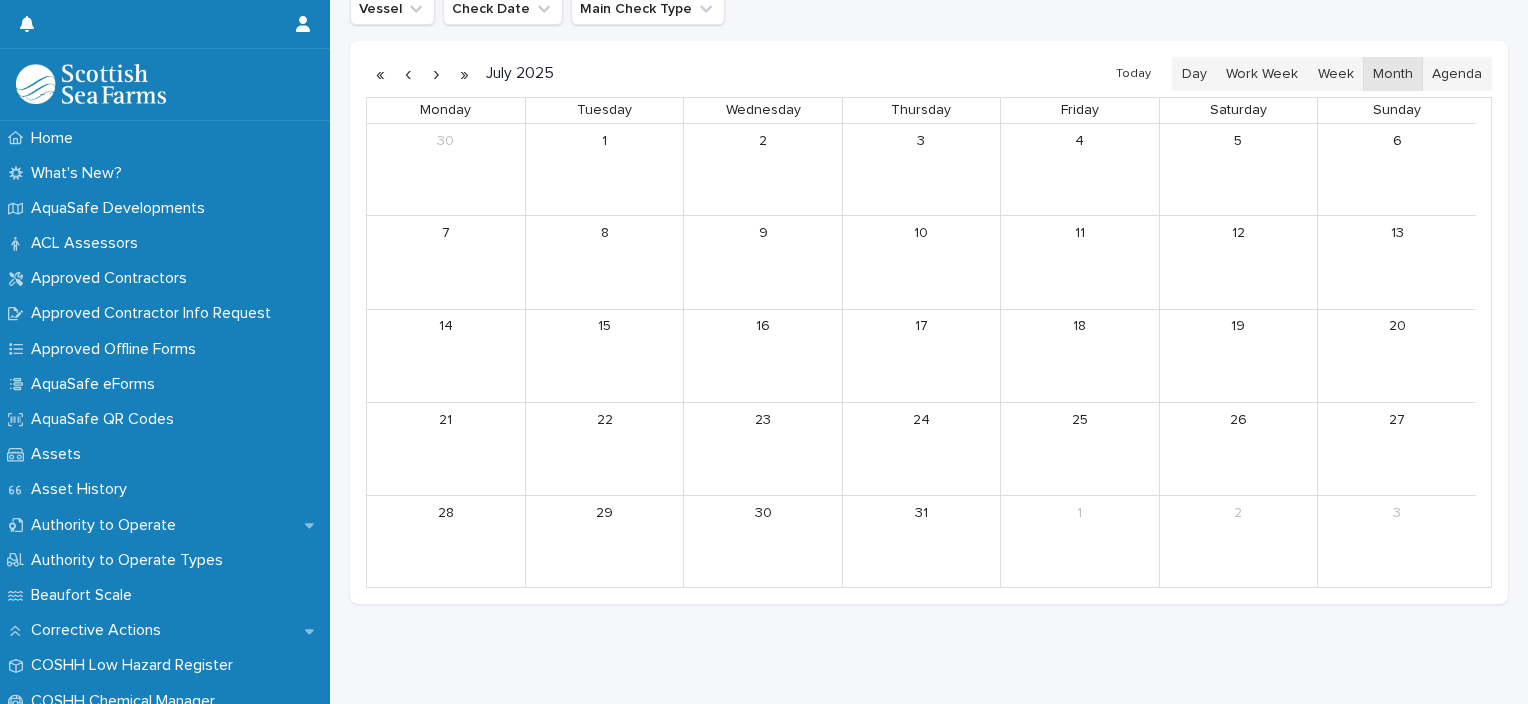 click at bounding box center [408, 74] 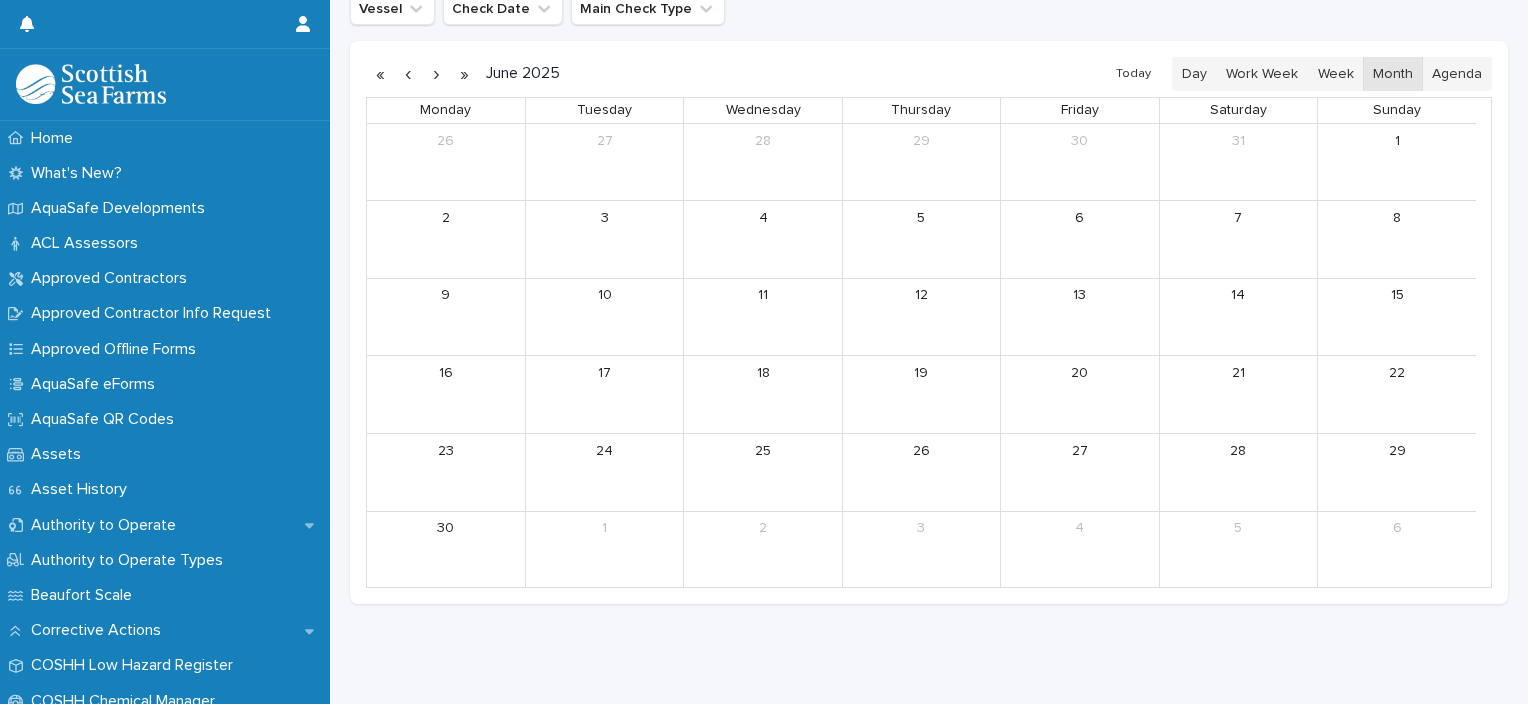 click at bounding box center (408, 74) 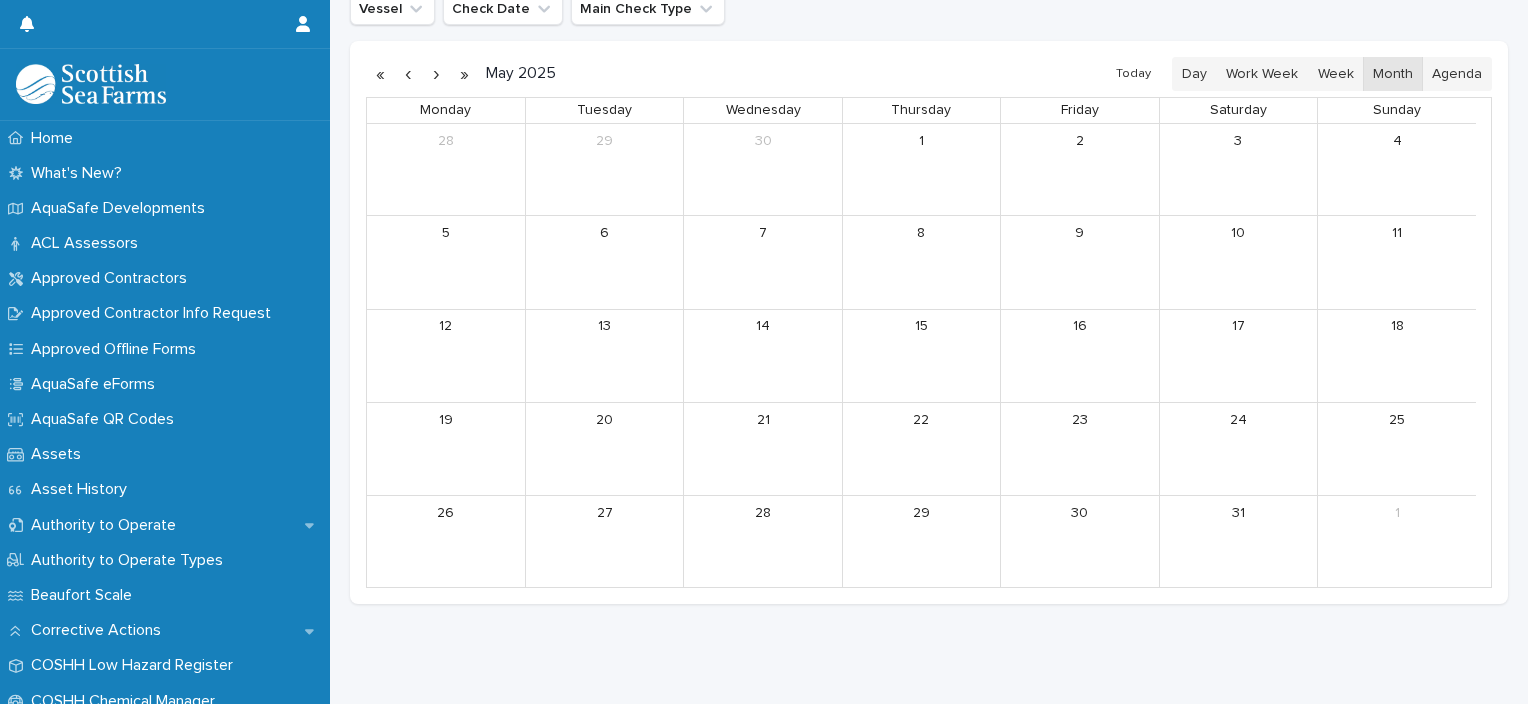 click at bounding box center [408, 74] 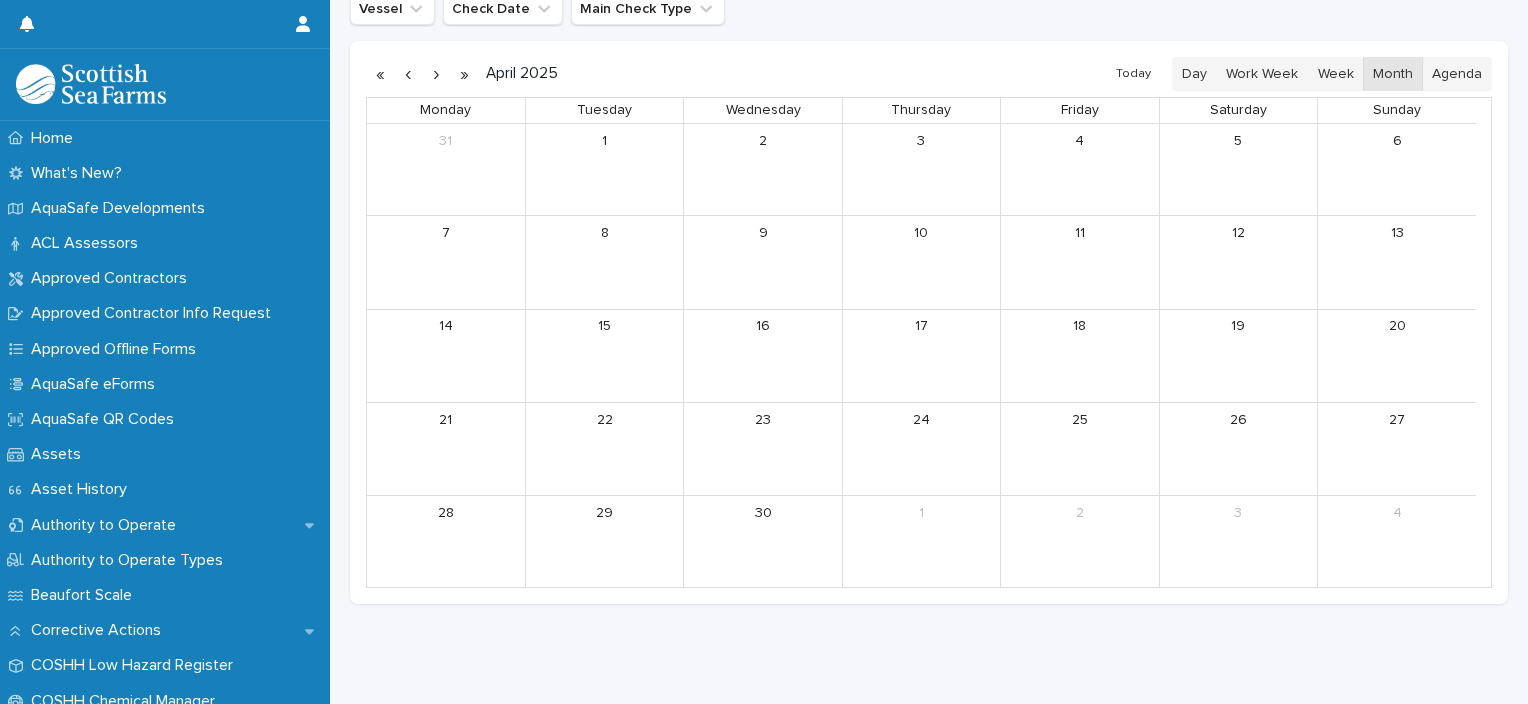 click at bounding box center (408, 74) 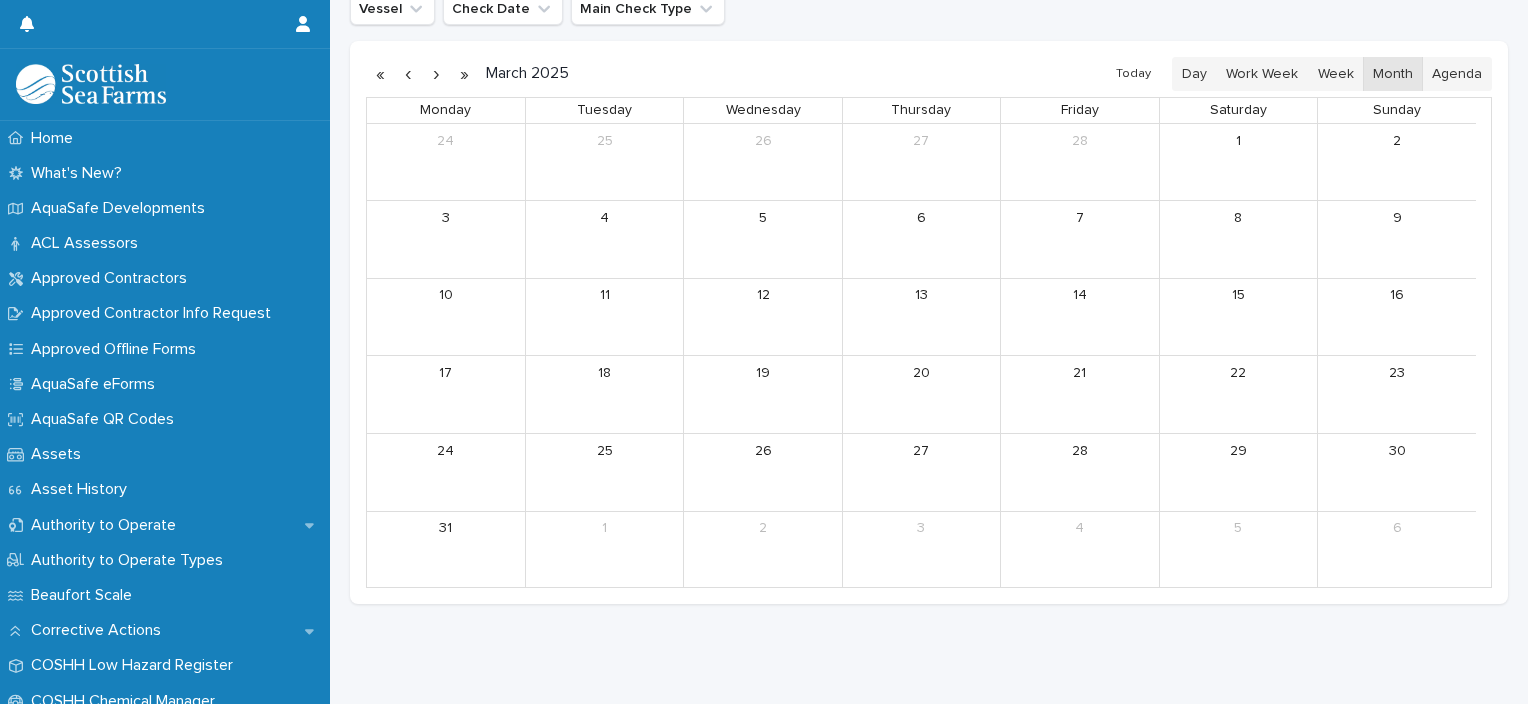 click at bounding box center (408, 74) 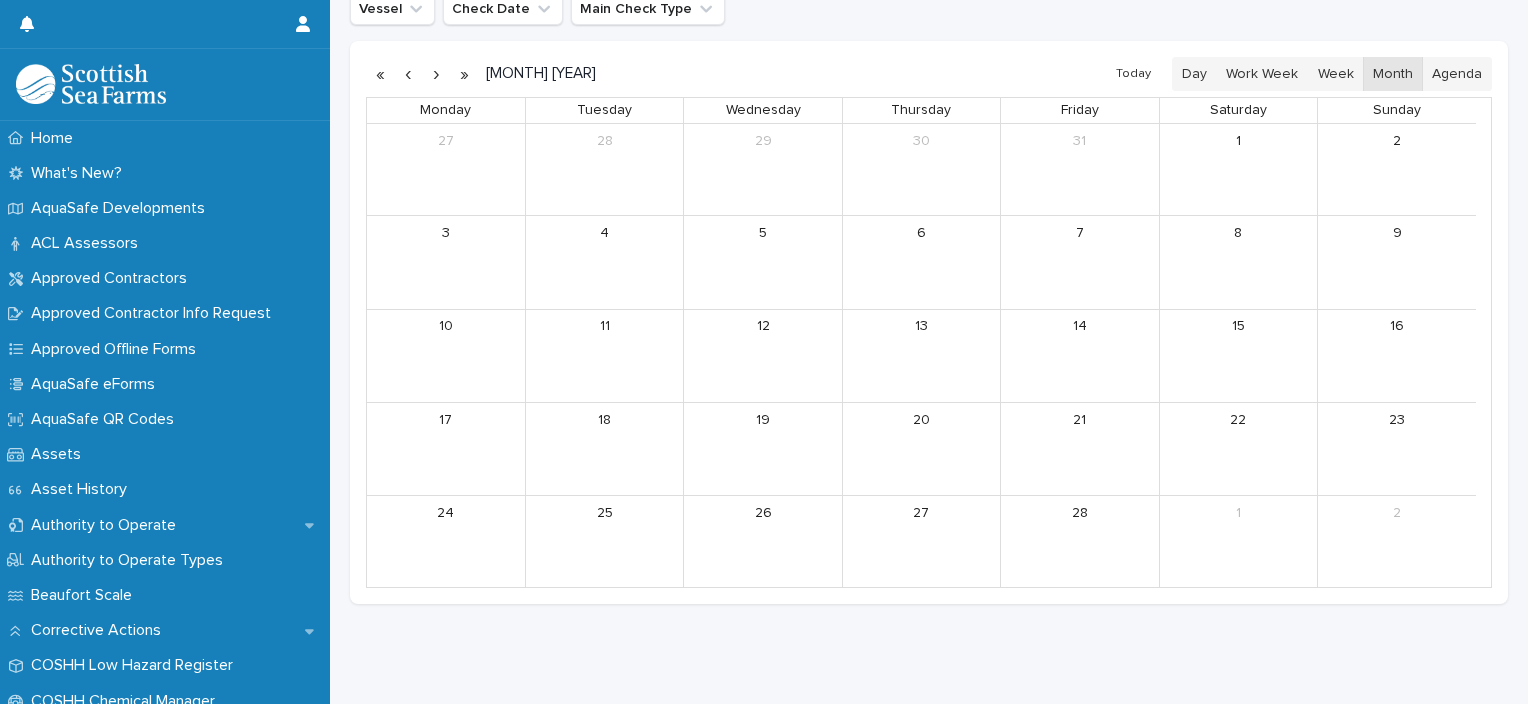 click at bounding box center (408, 74) 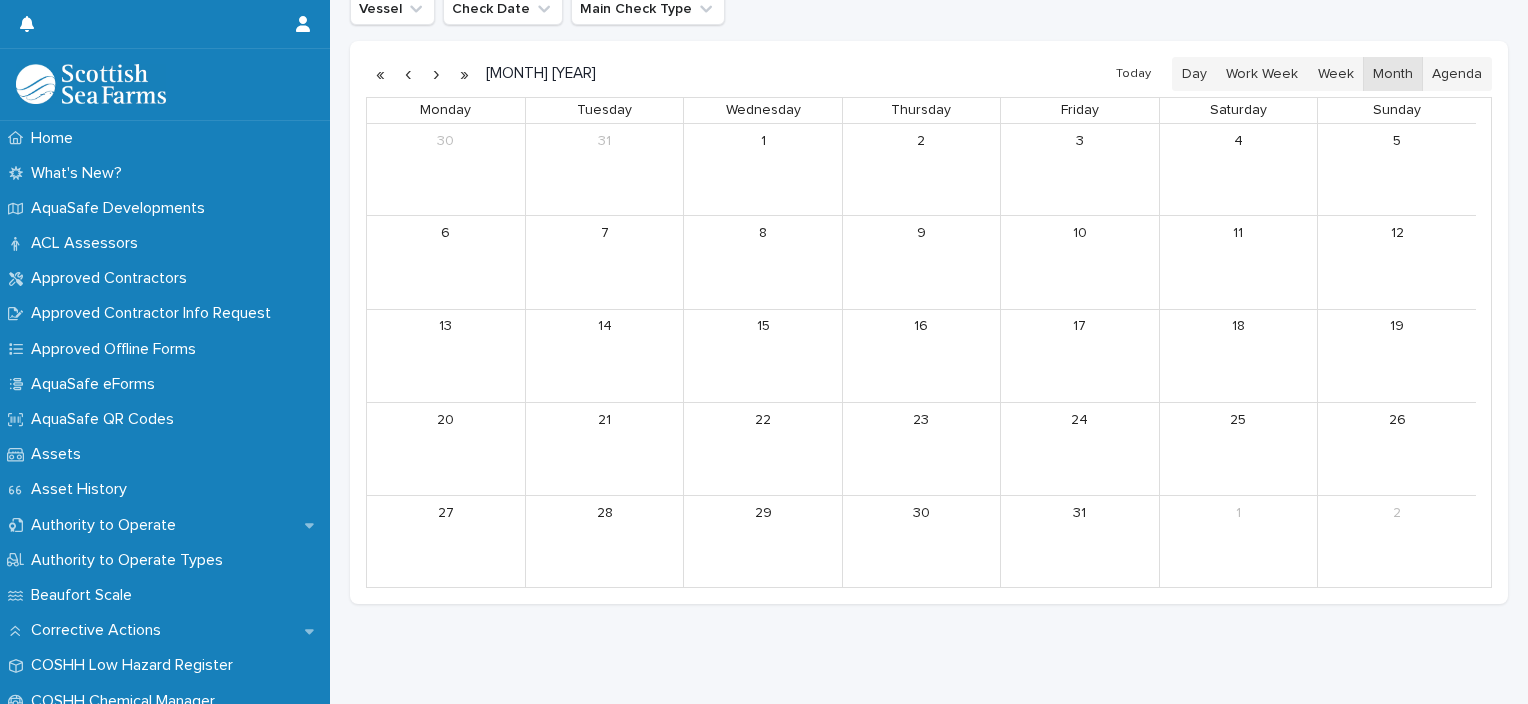 click at bounding box center (408, 74) 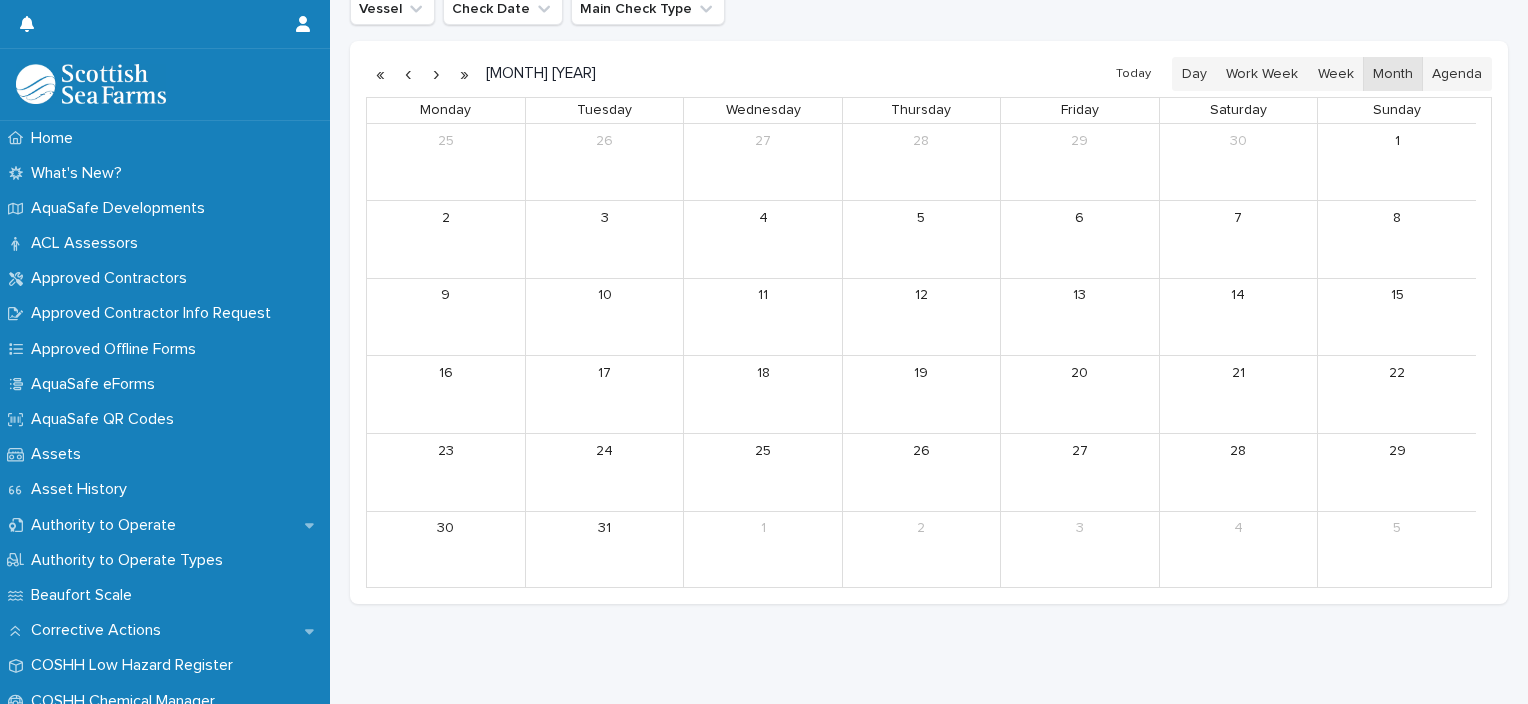 click at bounding box center [408, 74] 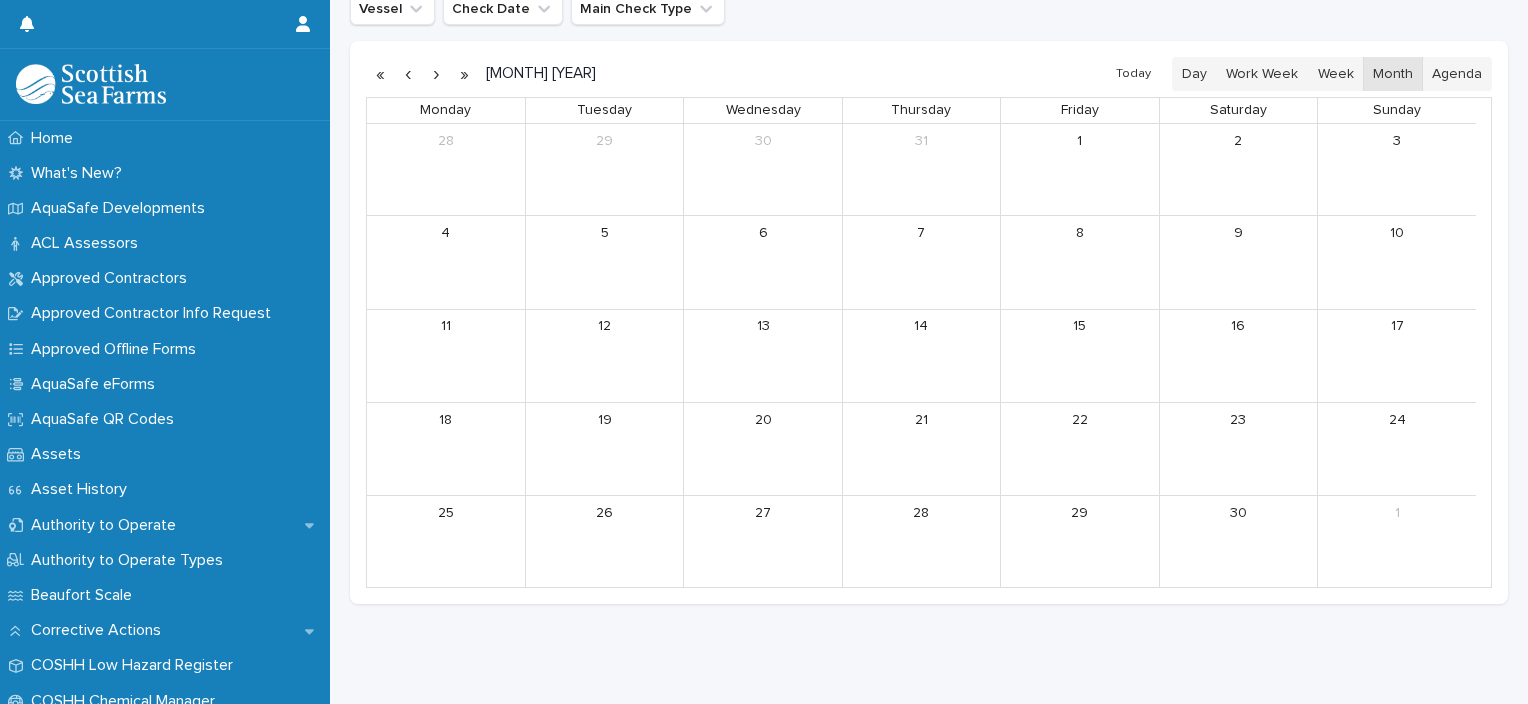 click at bounding box center [408, 74] 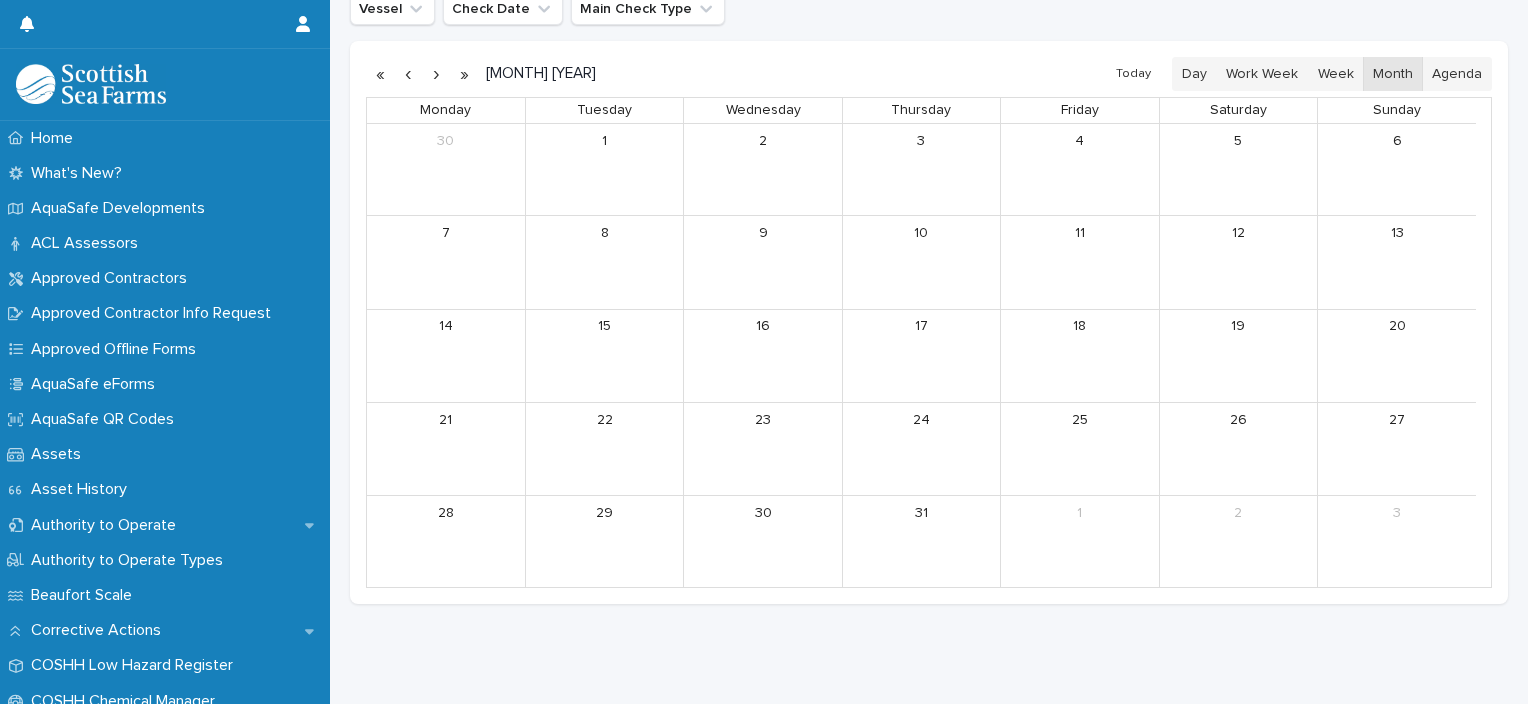 click at bounding box center [408, 74] 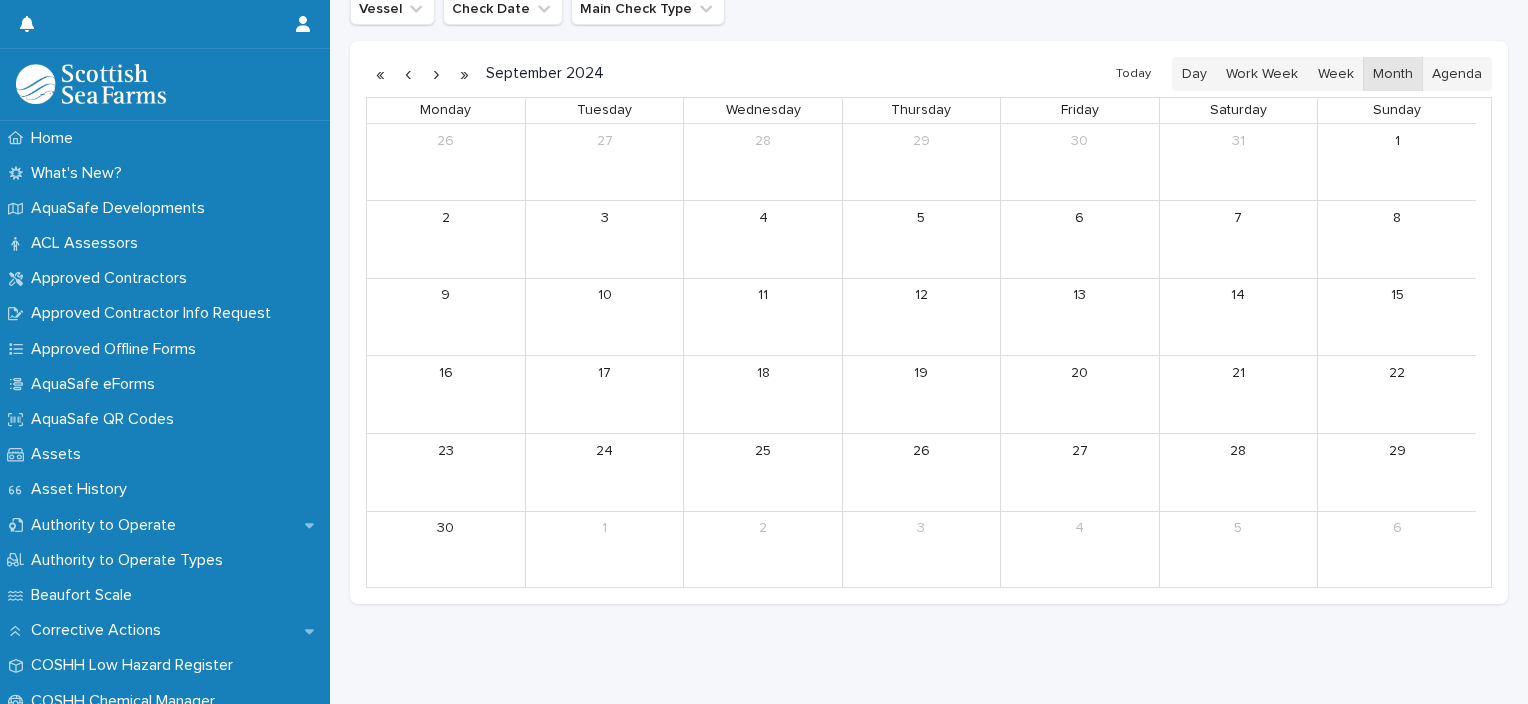 click at bounding box center (408, 74) 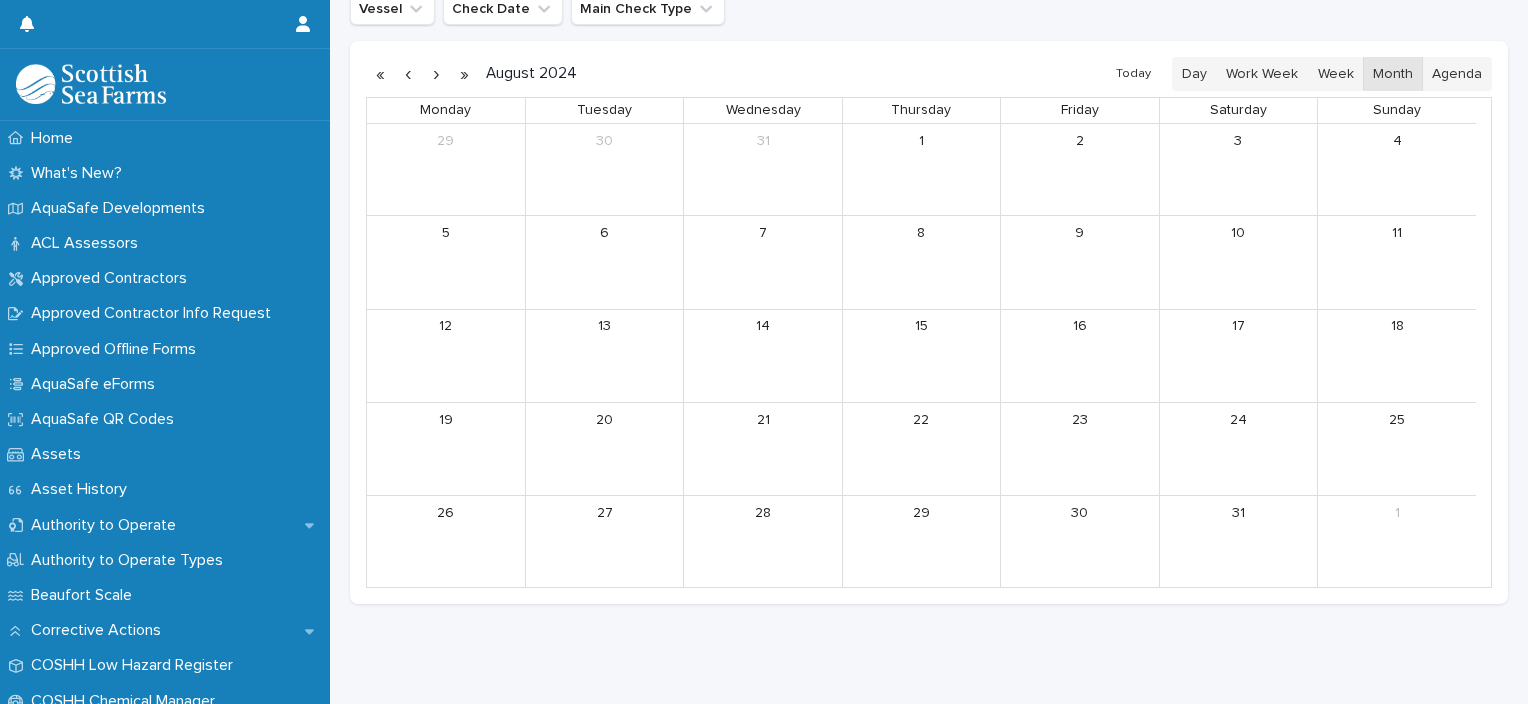 click at bounding box center (408, 74) 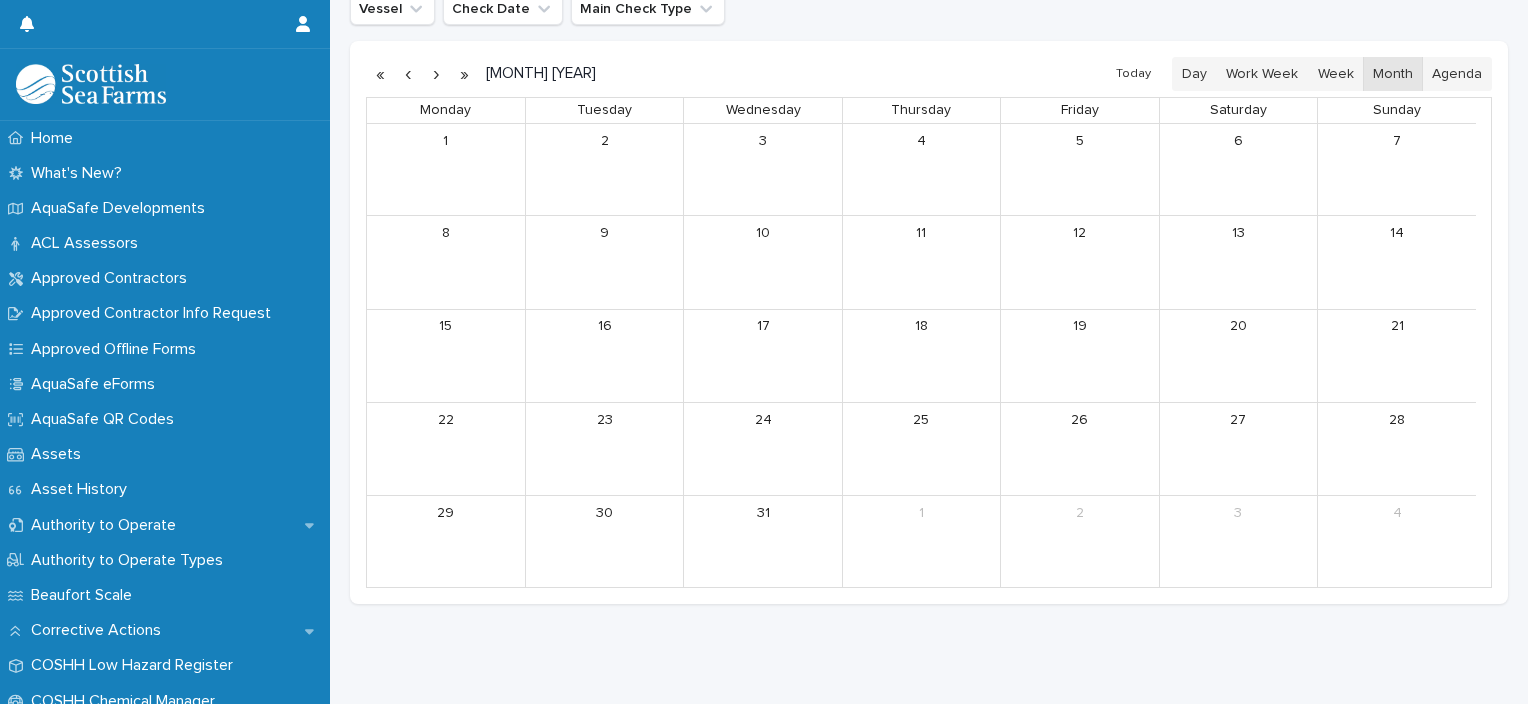 click at bounding box center (408, 74) 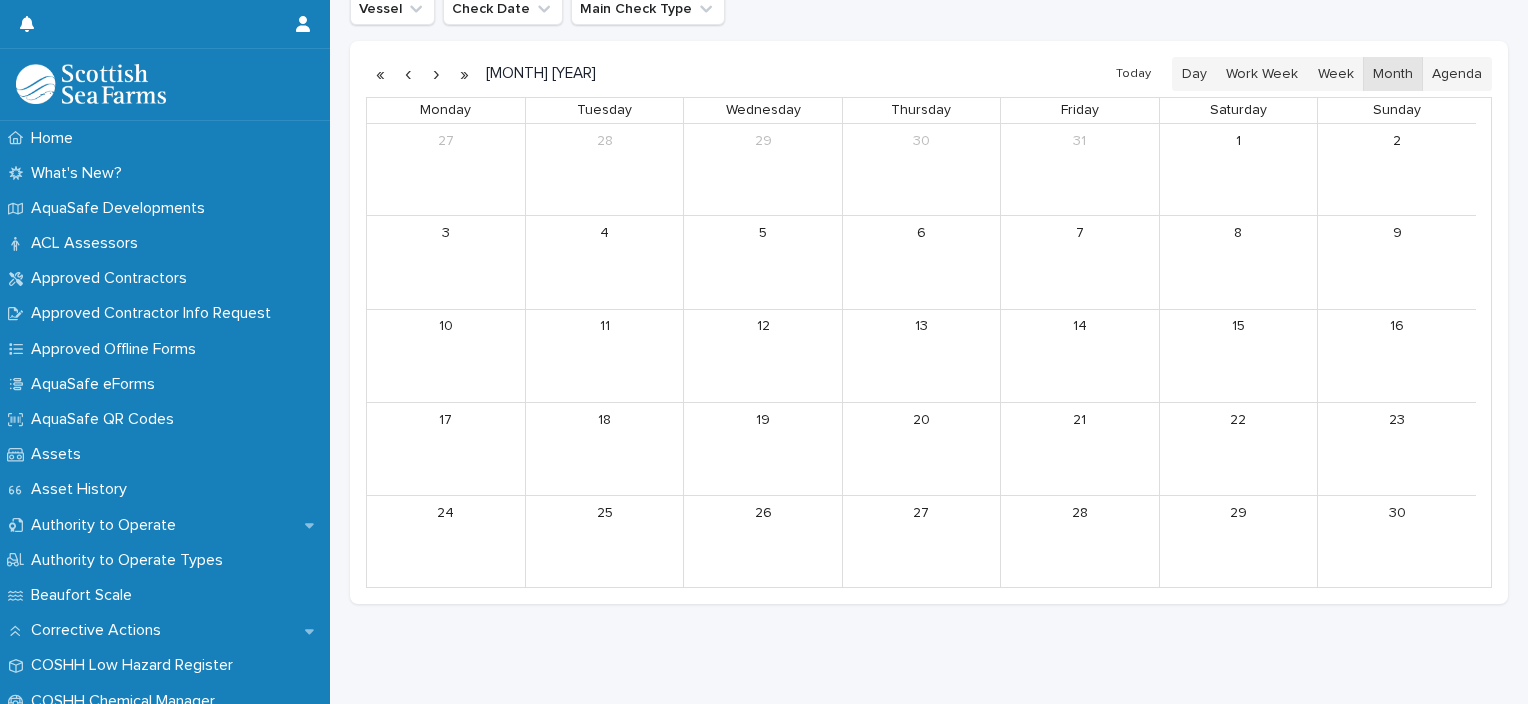 click at bounding box center (408, 74) 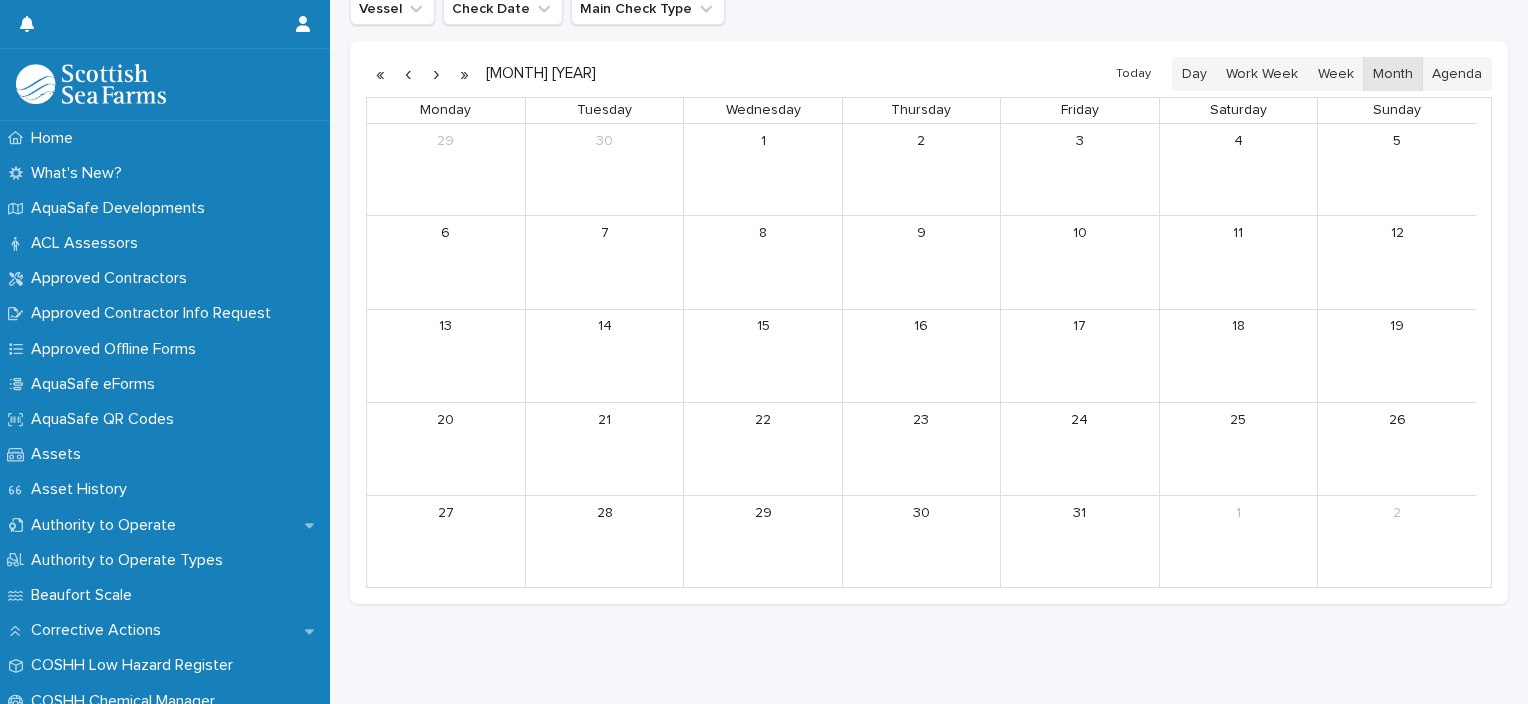 click at bounding box center [408, 74] 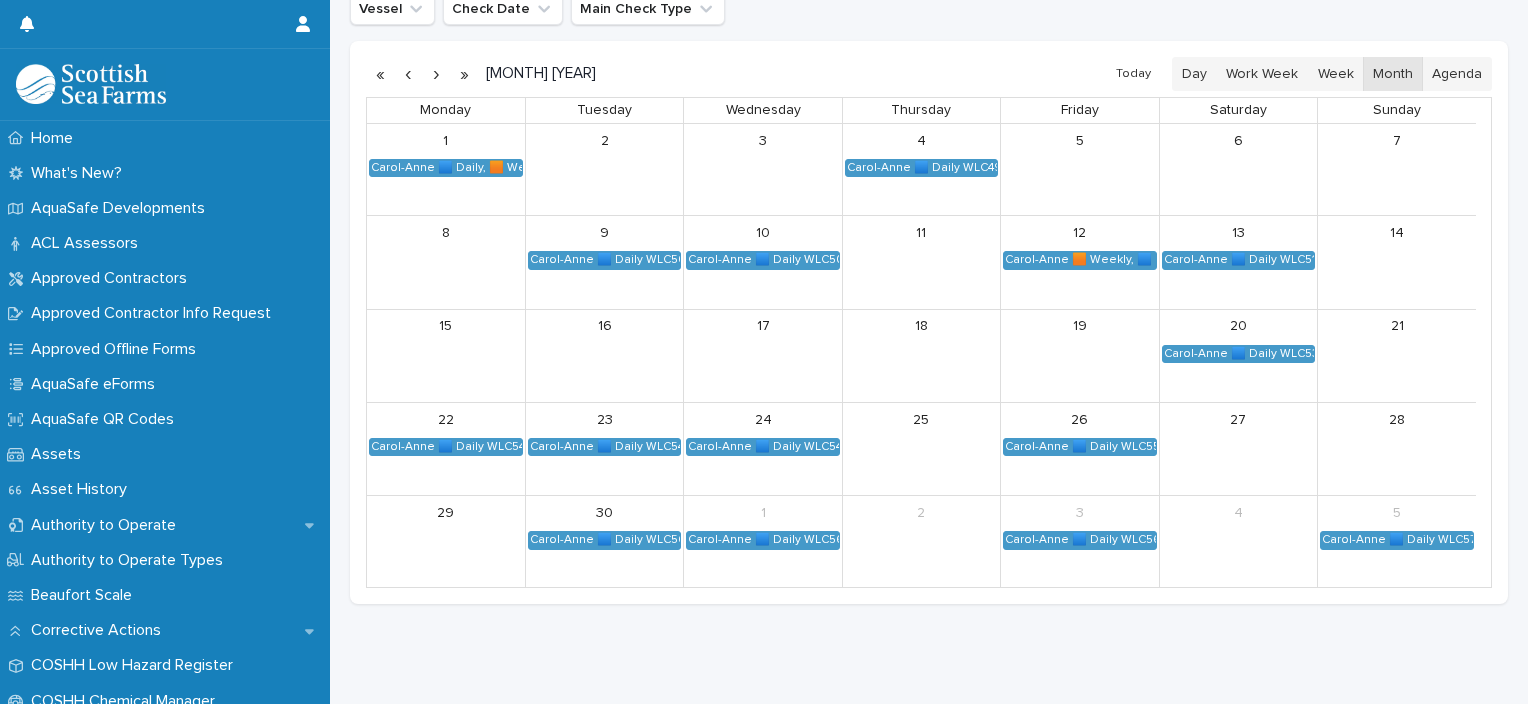 scroll, scrollTop: 318, scrollLeft: 0, axis: vertical 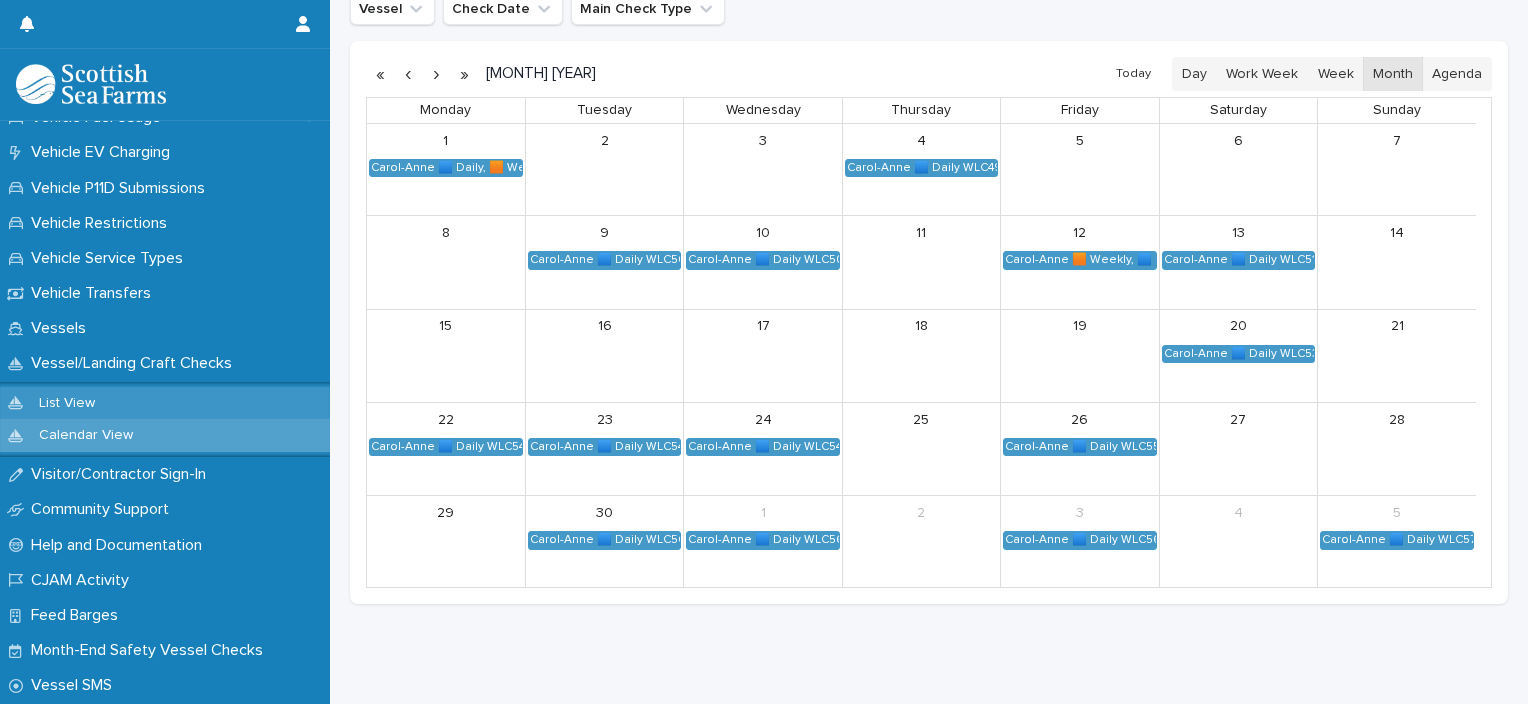 click on "List View" at bounding box center (165, 403) 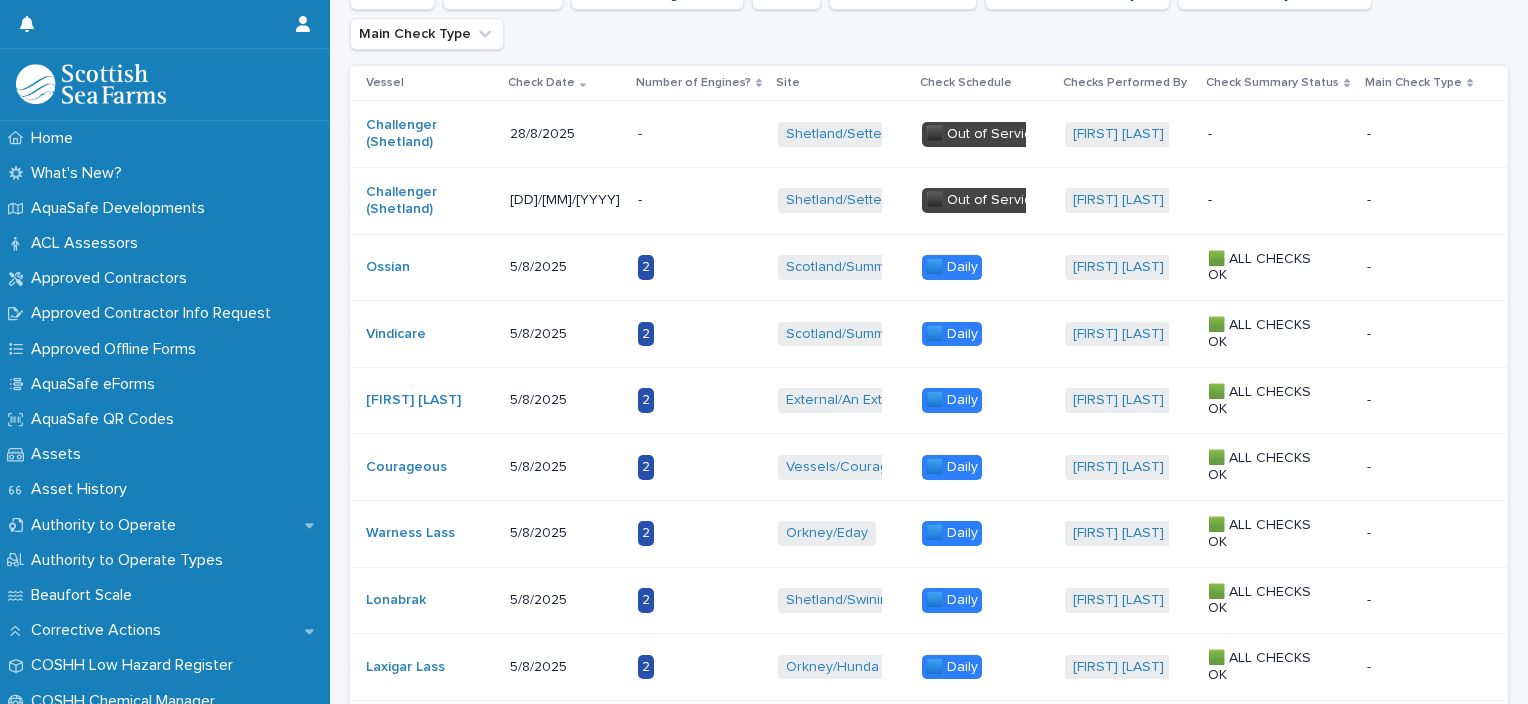 scroll, scrollTop: 0, scrollLeft: 0, axis: both 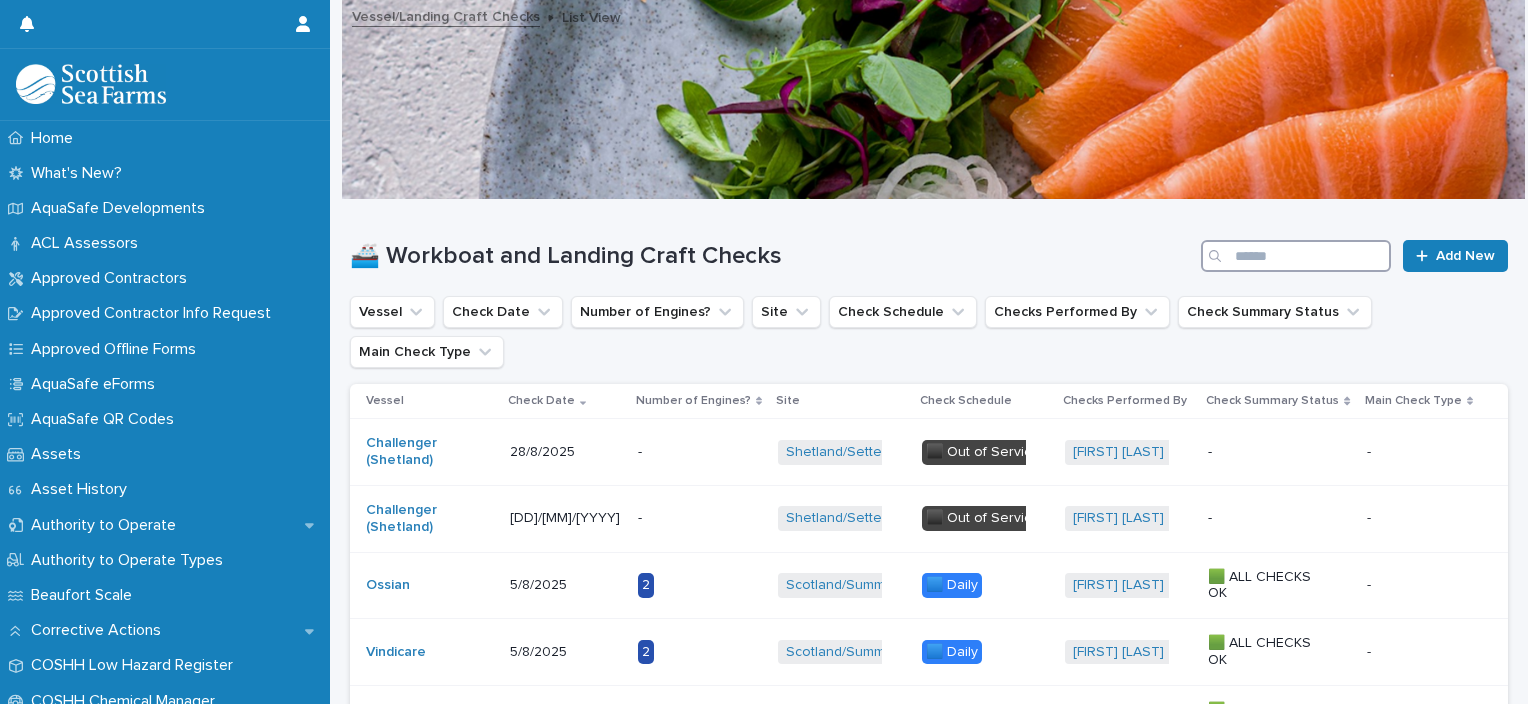 click at bounding box center (1296, 256) 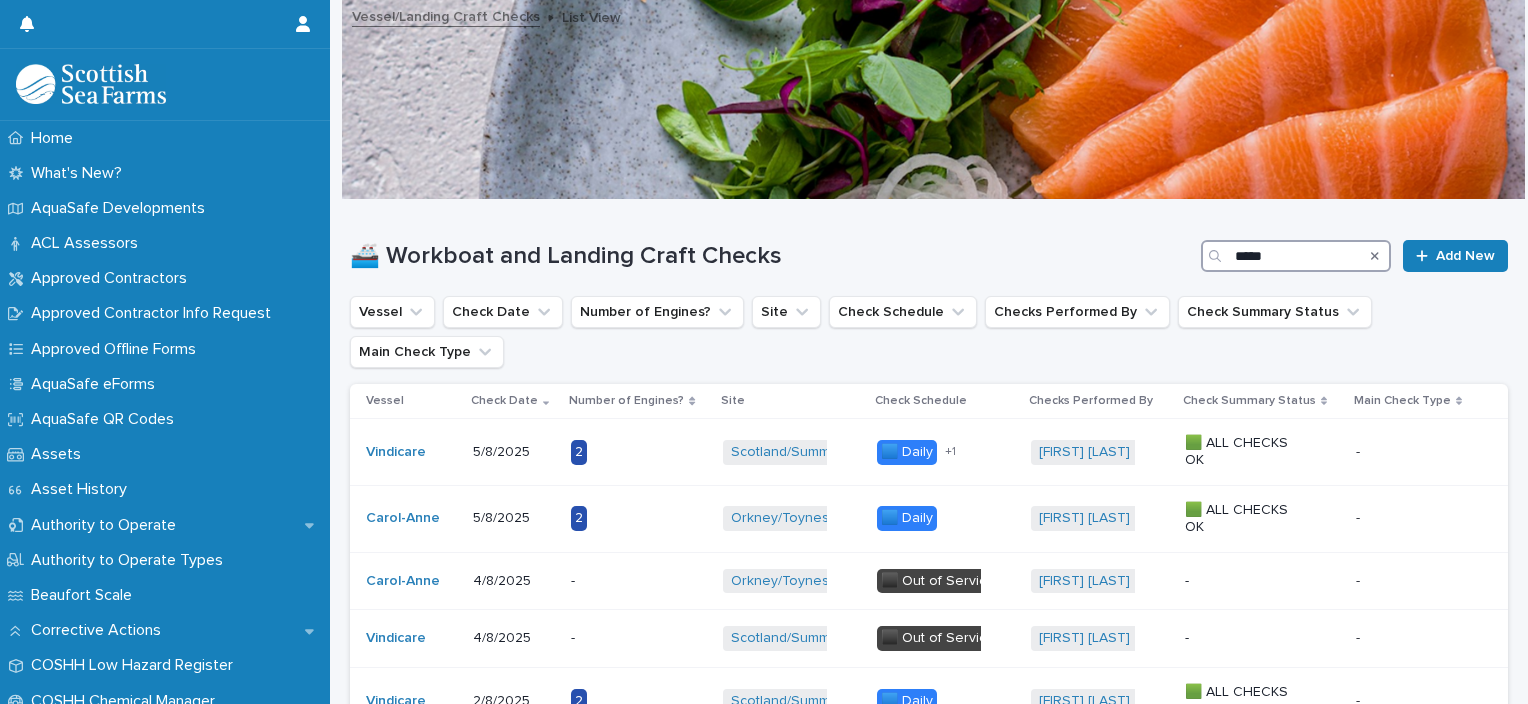 type on "*****" 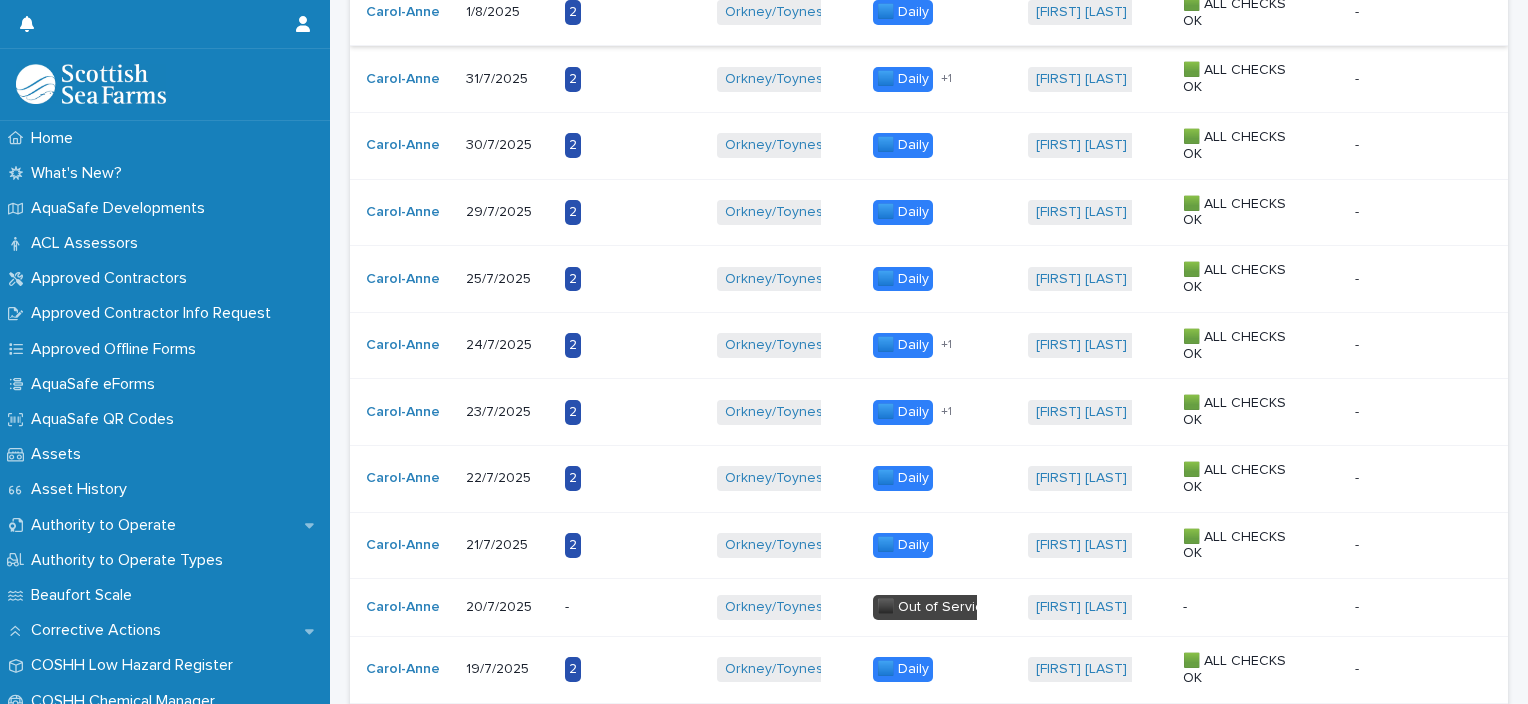 scroll, scrollTop: 567, scrollLeft: 0, axis: vertical 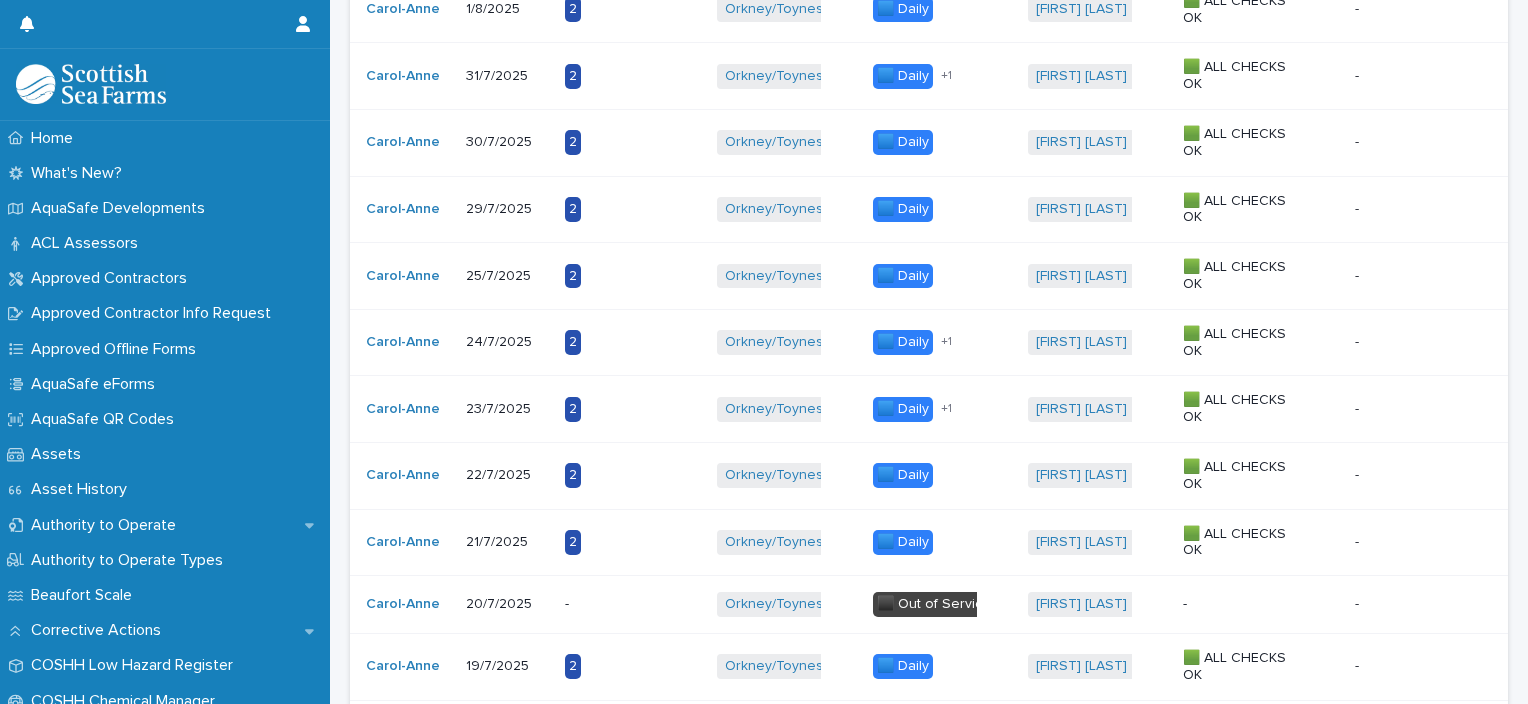 click on "🟦 Daily" at bounding box center (903, 342) 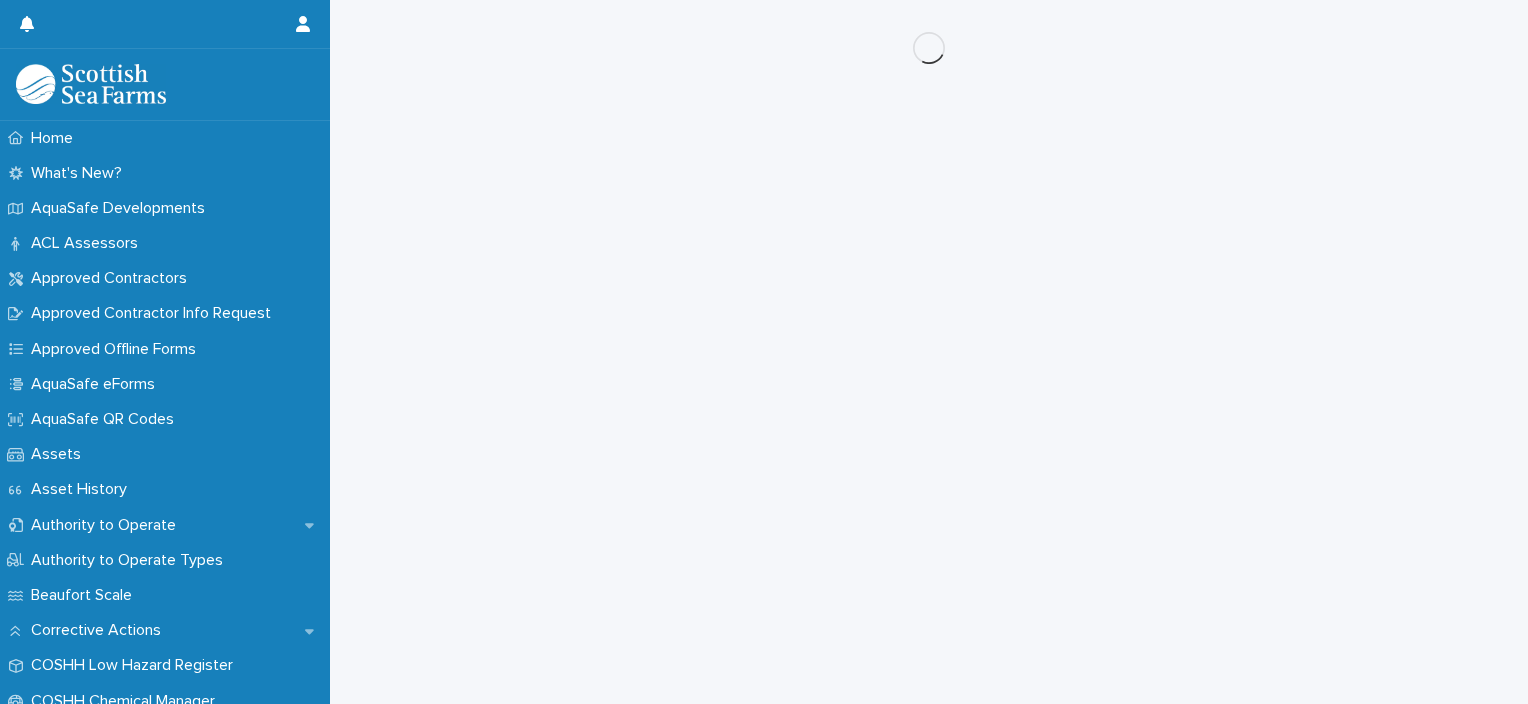 scroll, scrollTop: 0, scrollLeft: 0, axis: both 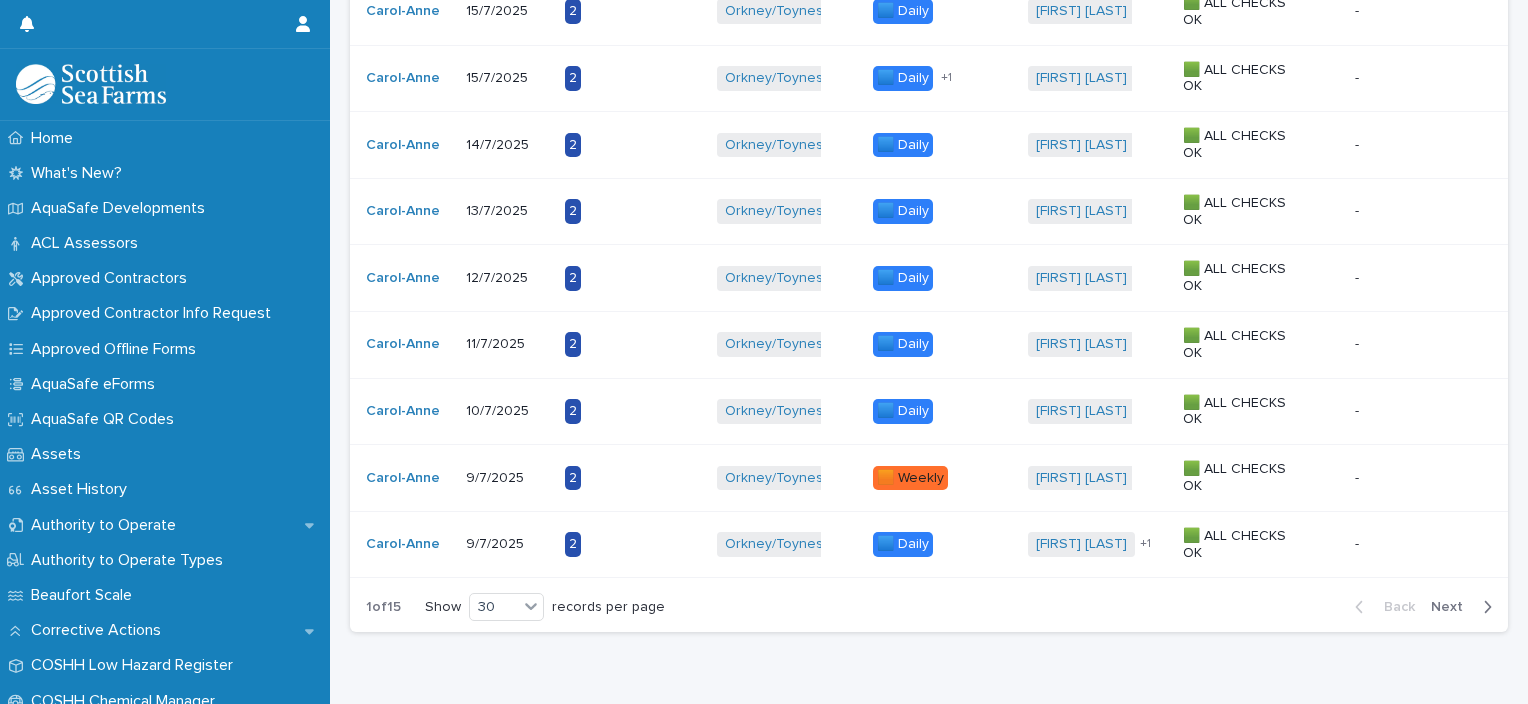 click on "Next" at bounding box center (1453, 607) 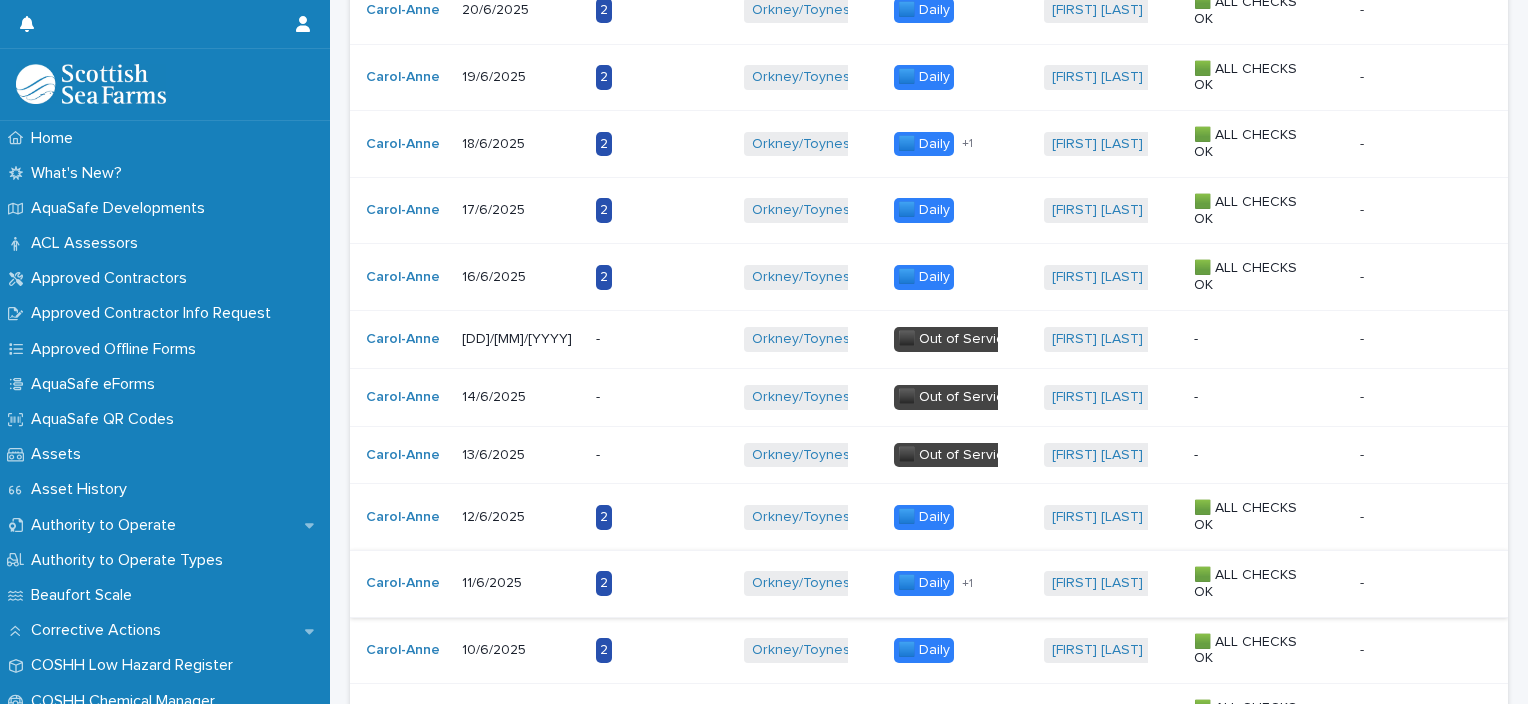 scroll, scrollTop: 1781, scrollLeft: 0, axis: vertical 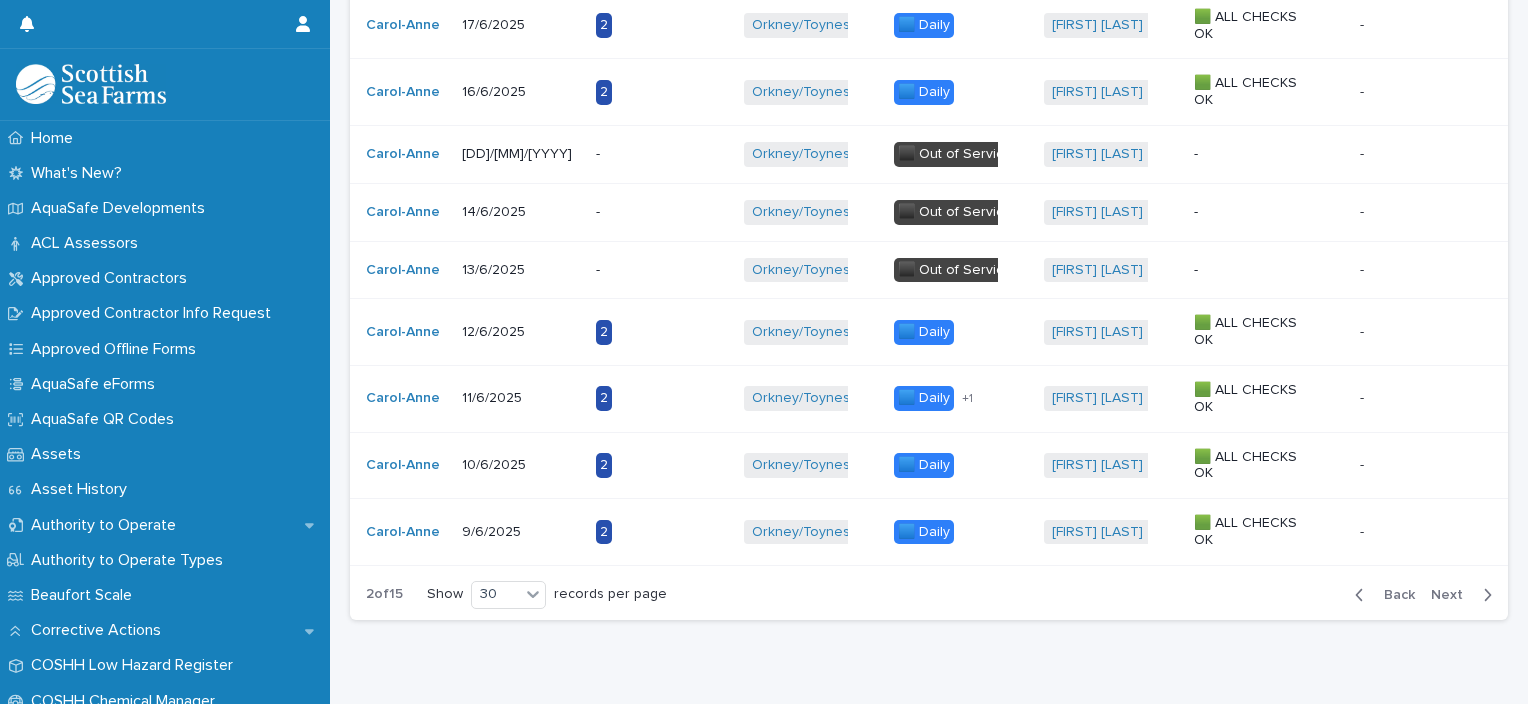 click on "Back" at bounding box center [1393, 595] 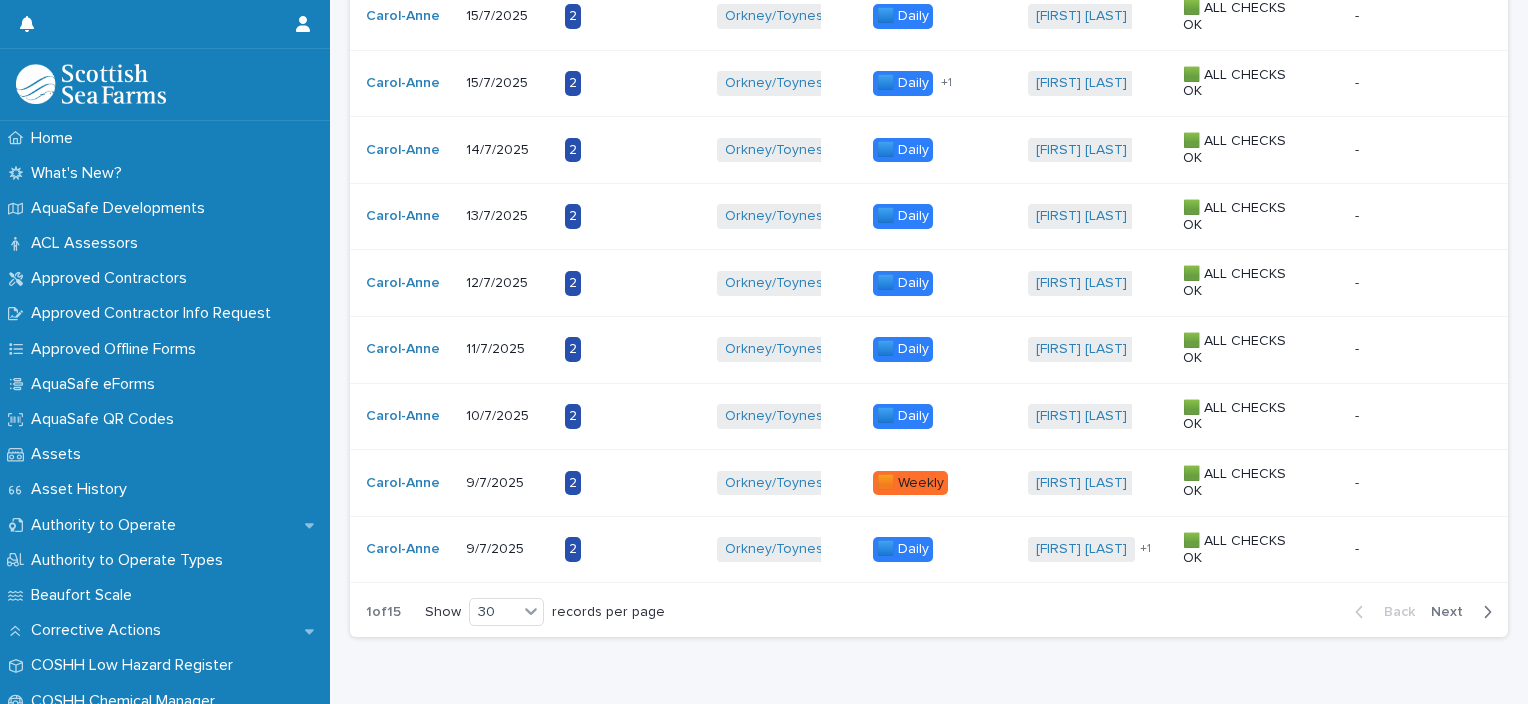 click on "Next" at bounding box center [1453, 612] 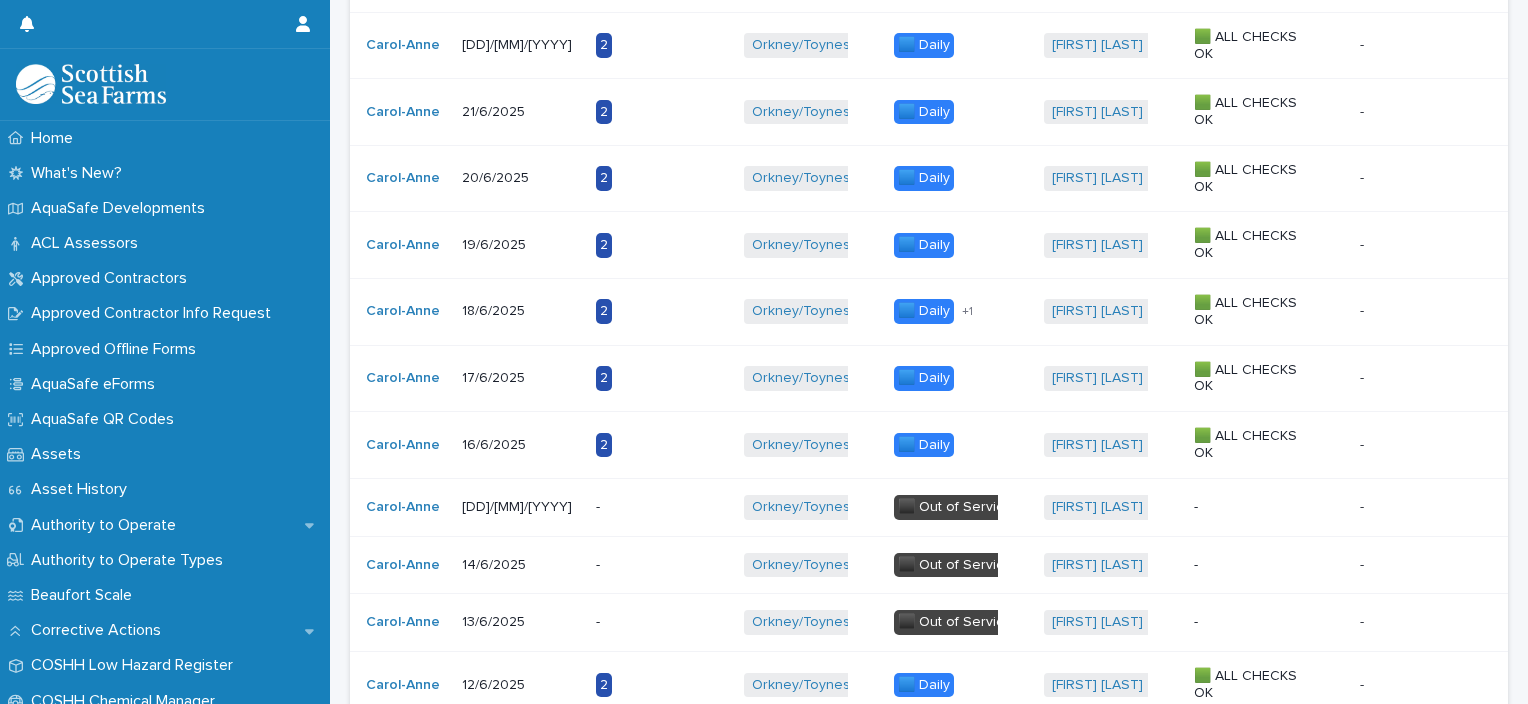 scroll, scrollTop: 1772, scrollLeft: 0, axis: vertical 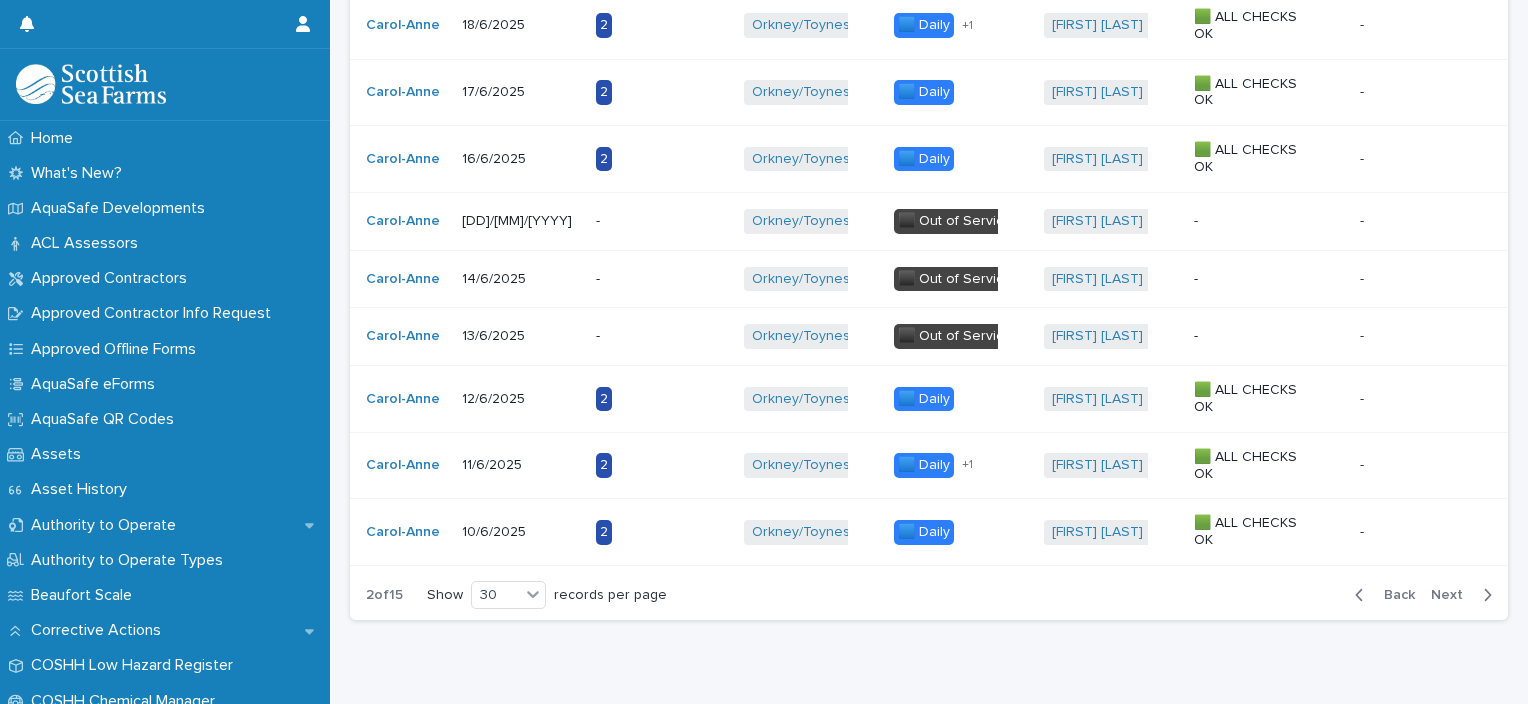 click on "Next" at bounding box center [1453, 595] 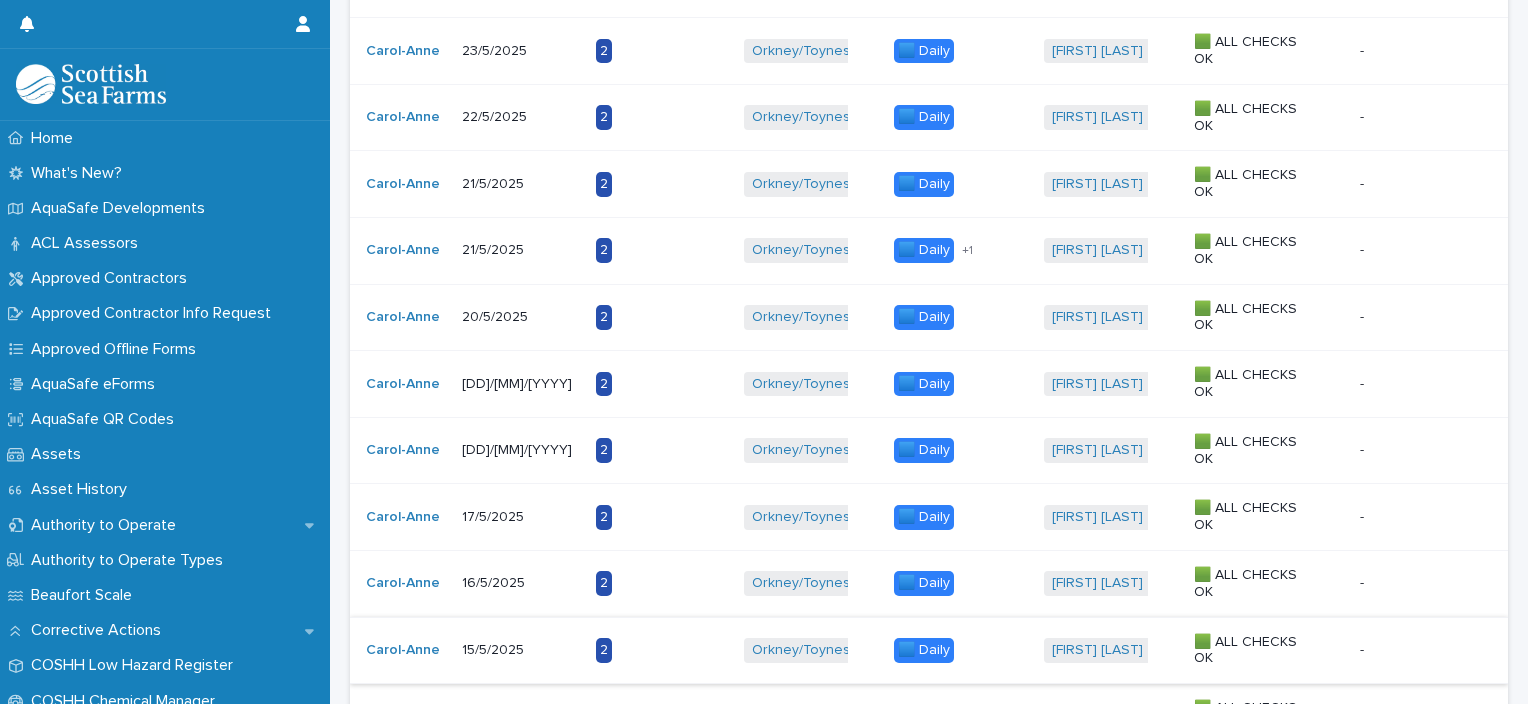 scroll, scrollTop: 1825, scrollLeft: 0, axis: vertical 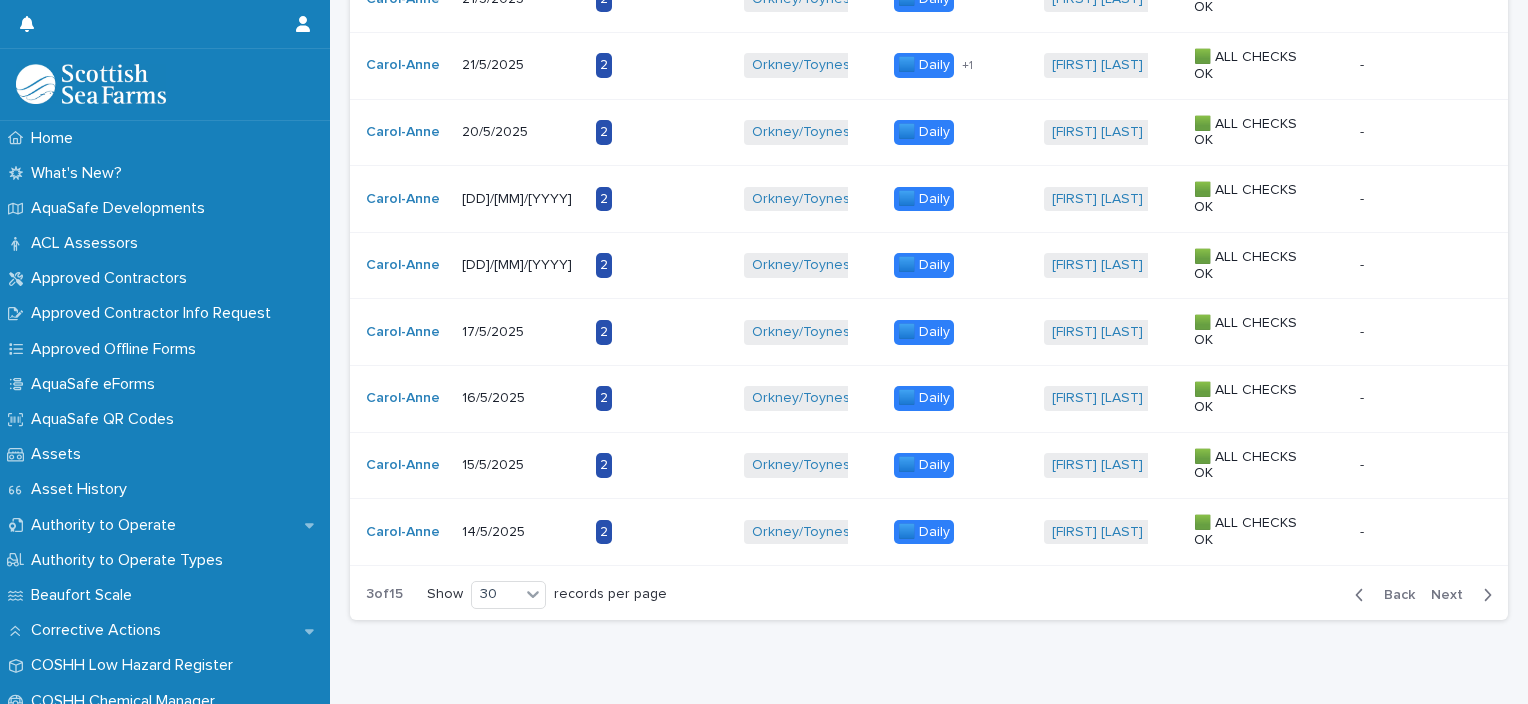 click on "Back" at bounding box center [1393, 595] 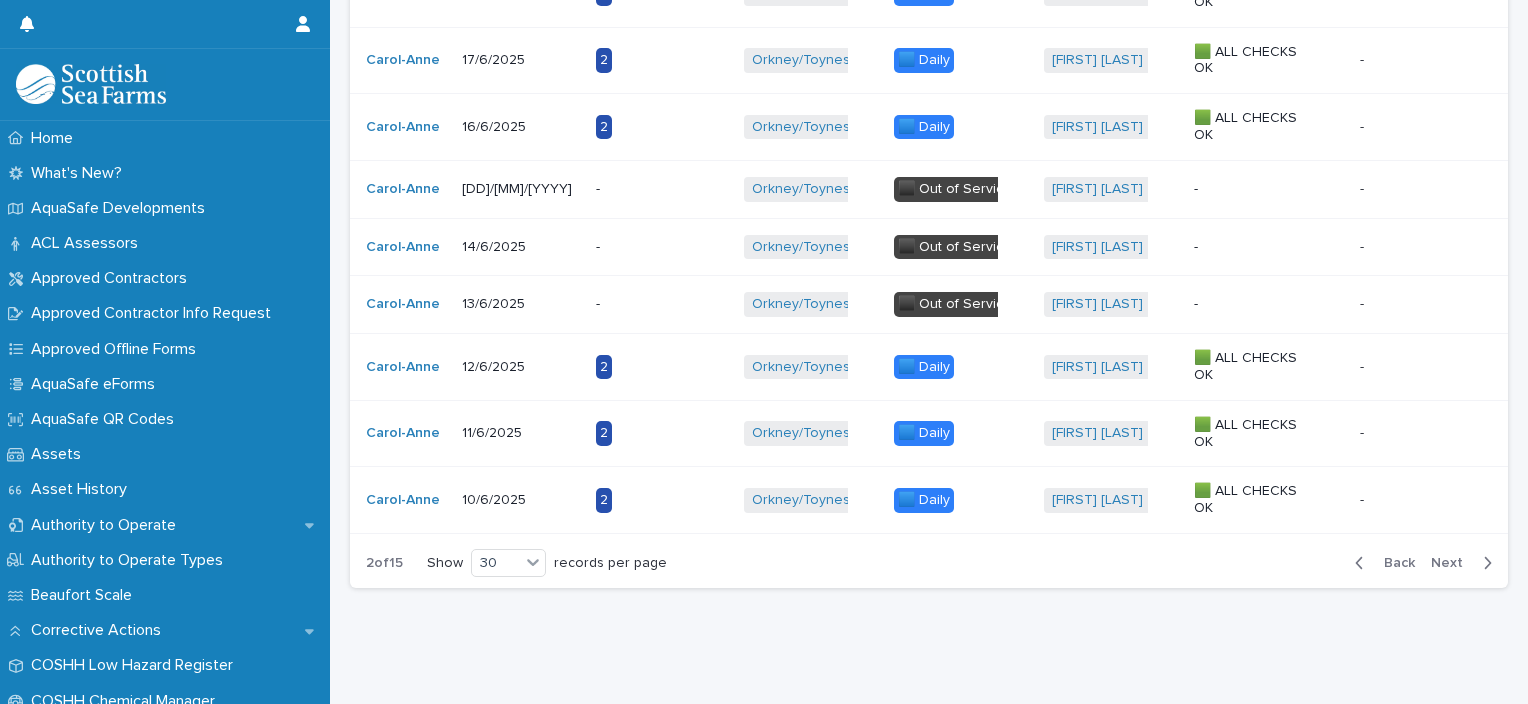 scroll, scrollTop: 1772, scrollLeft: 0, axis: vertical 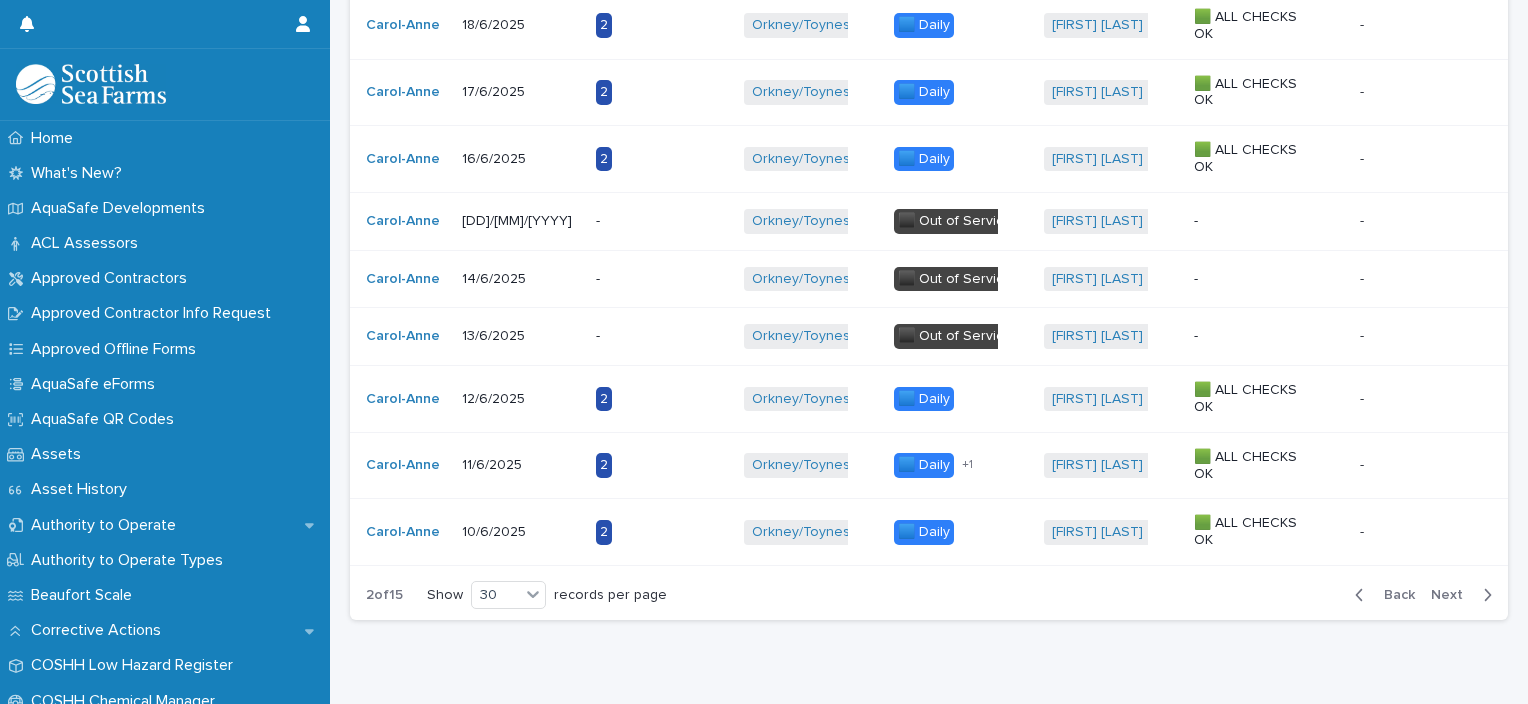 click on "Back" at bounding box center (1393, 595) 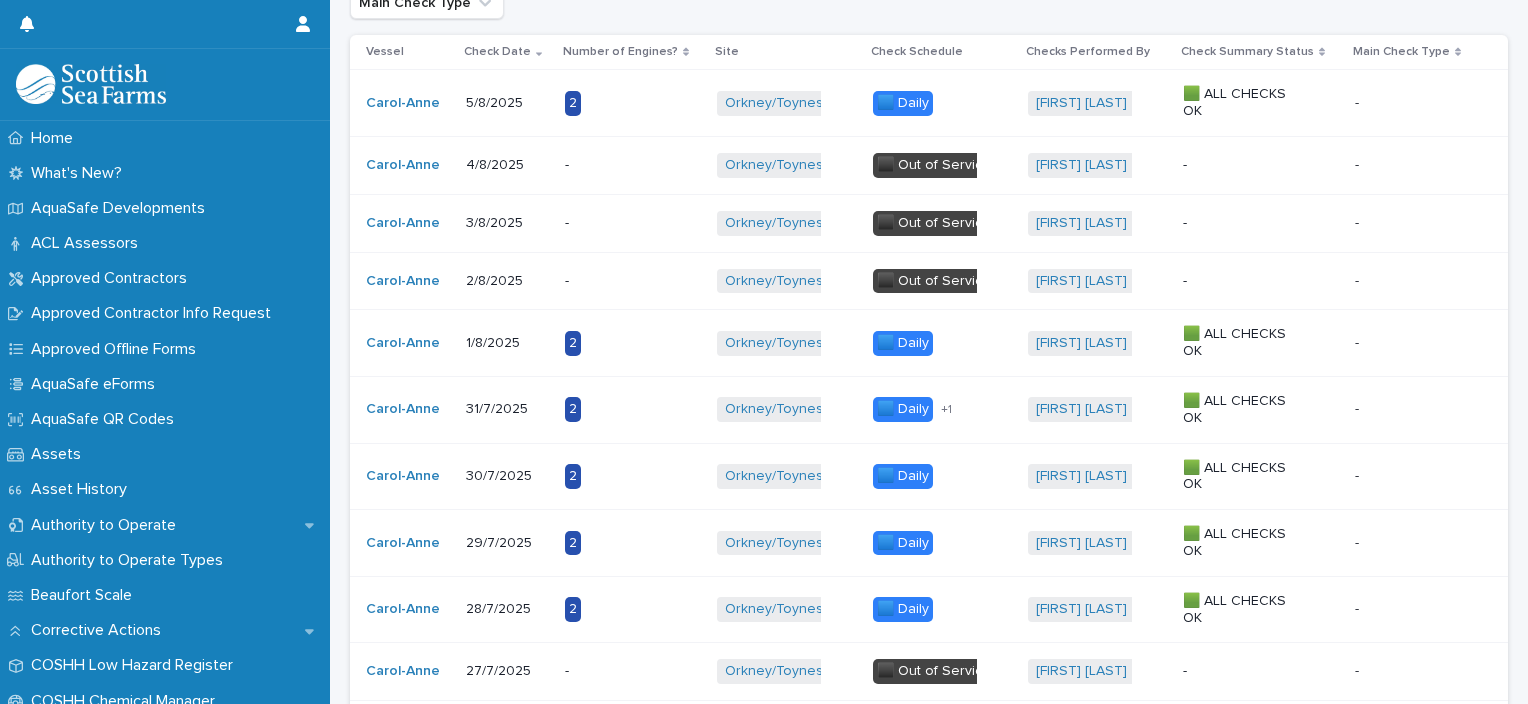 scroll, scrollTop: 348, scrollLeft: 0, axis: vertical 